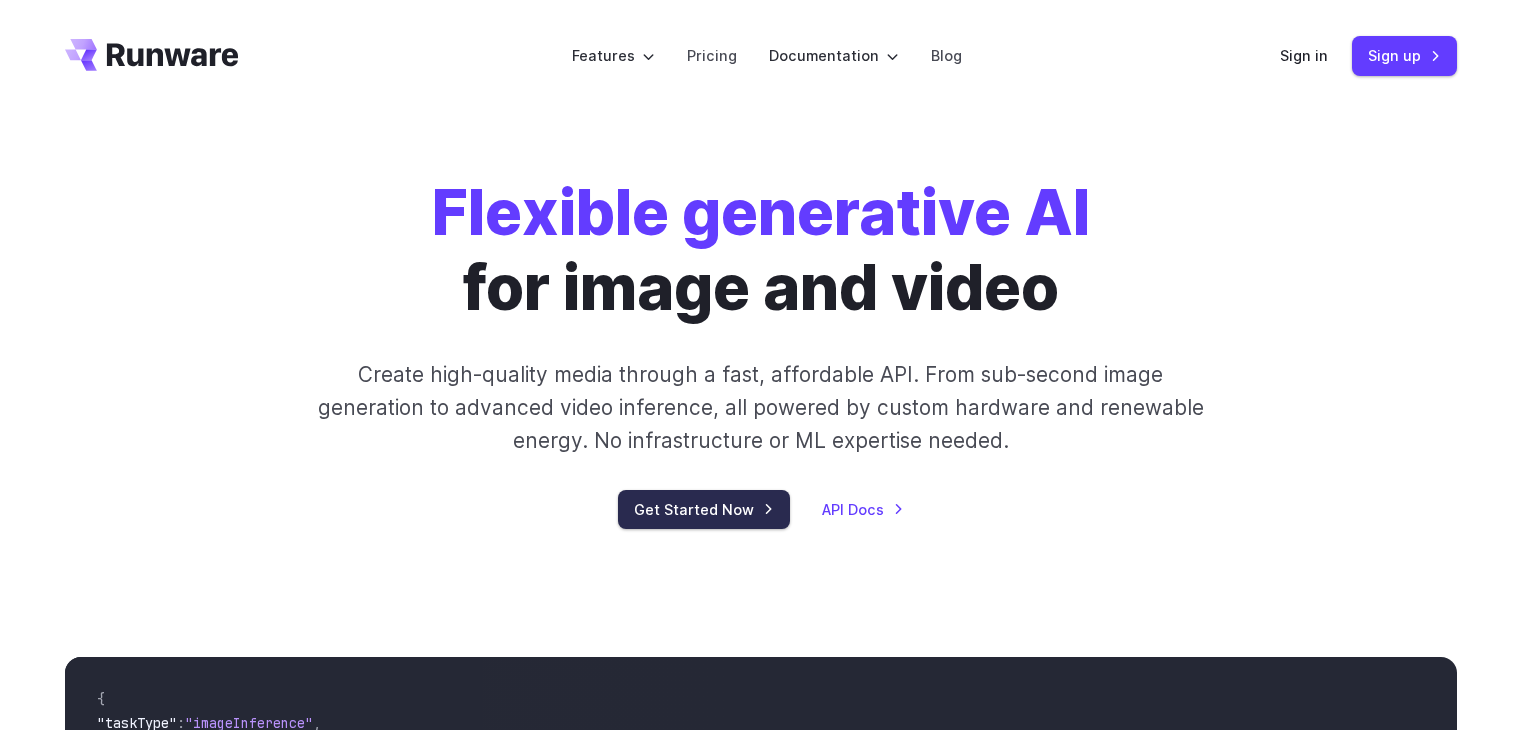 scroll, scrollTop: 0, scrollLeft: 0, axis: both 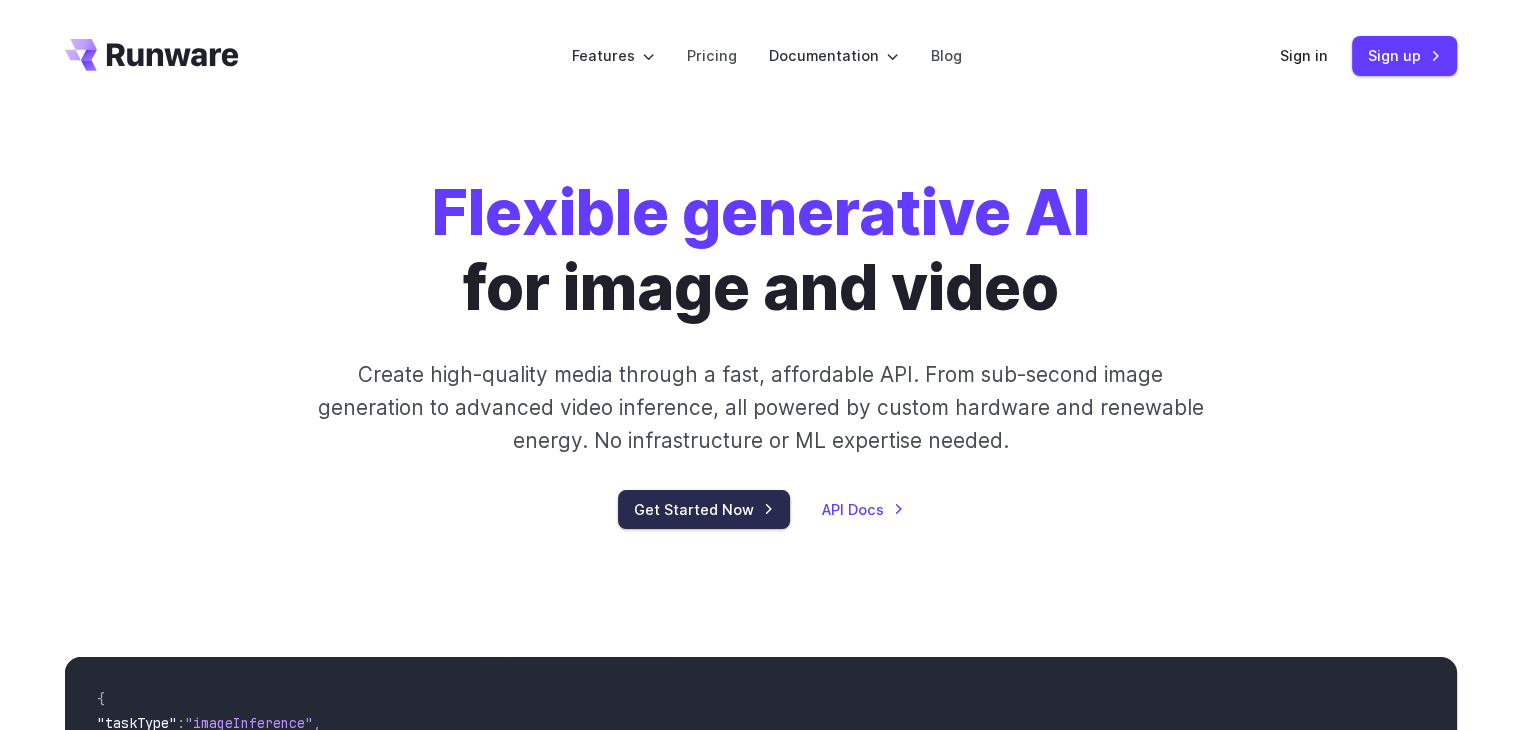 click on "Get Started Now" at bounding box center [704, 509] 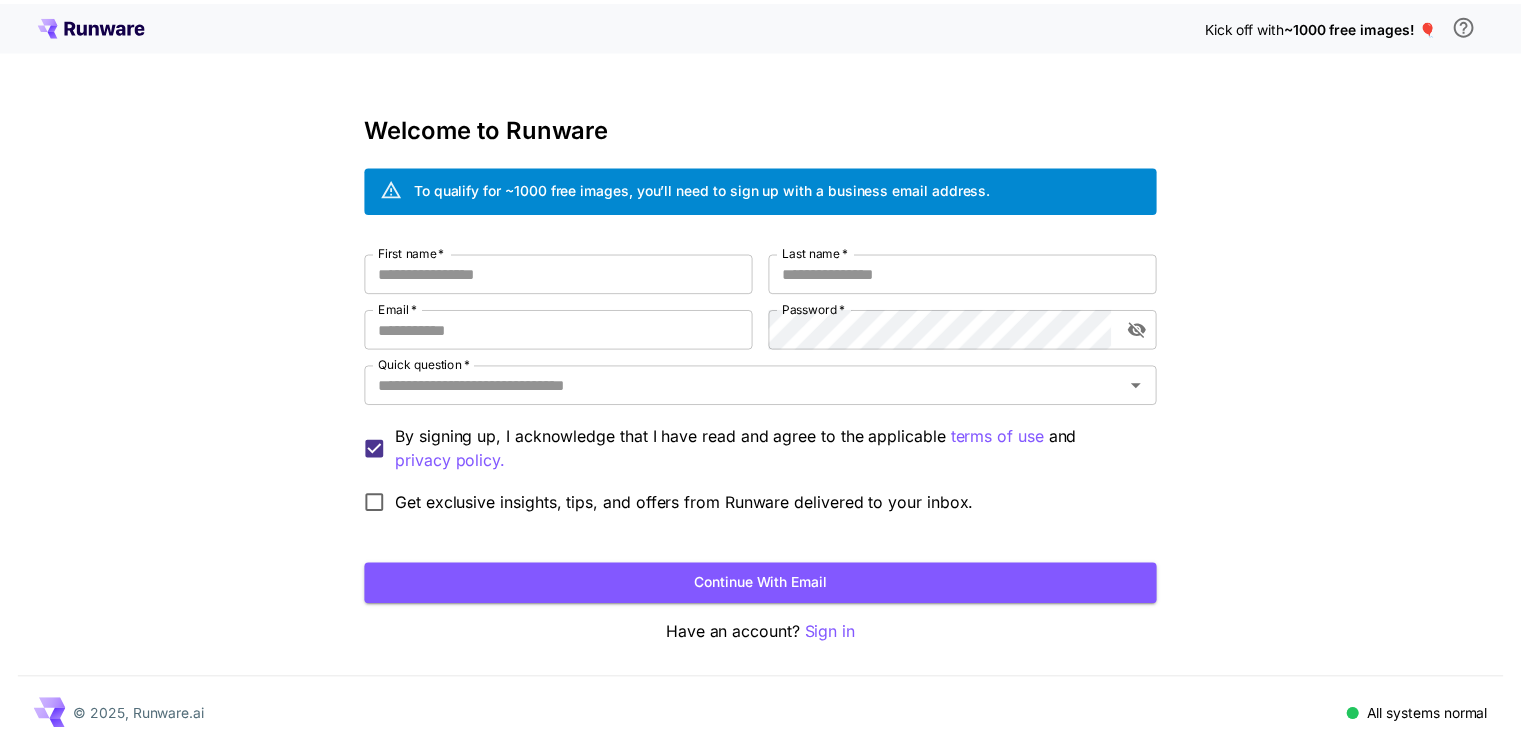 scroll, scrollTop: 0, scrollLeft: 0, axis: both 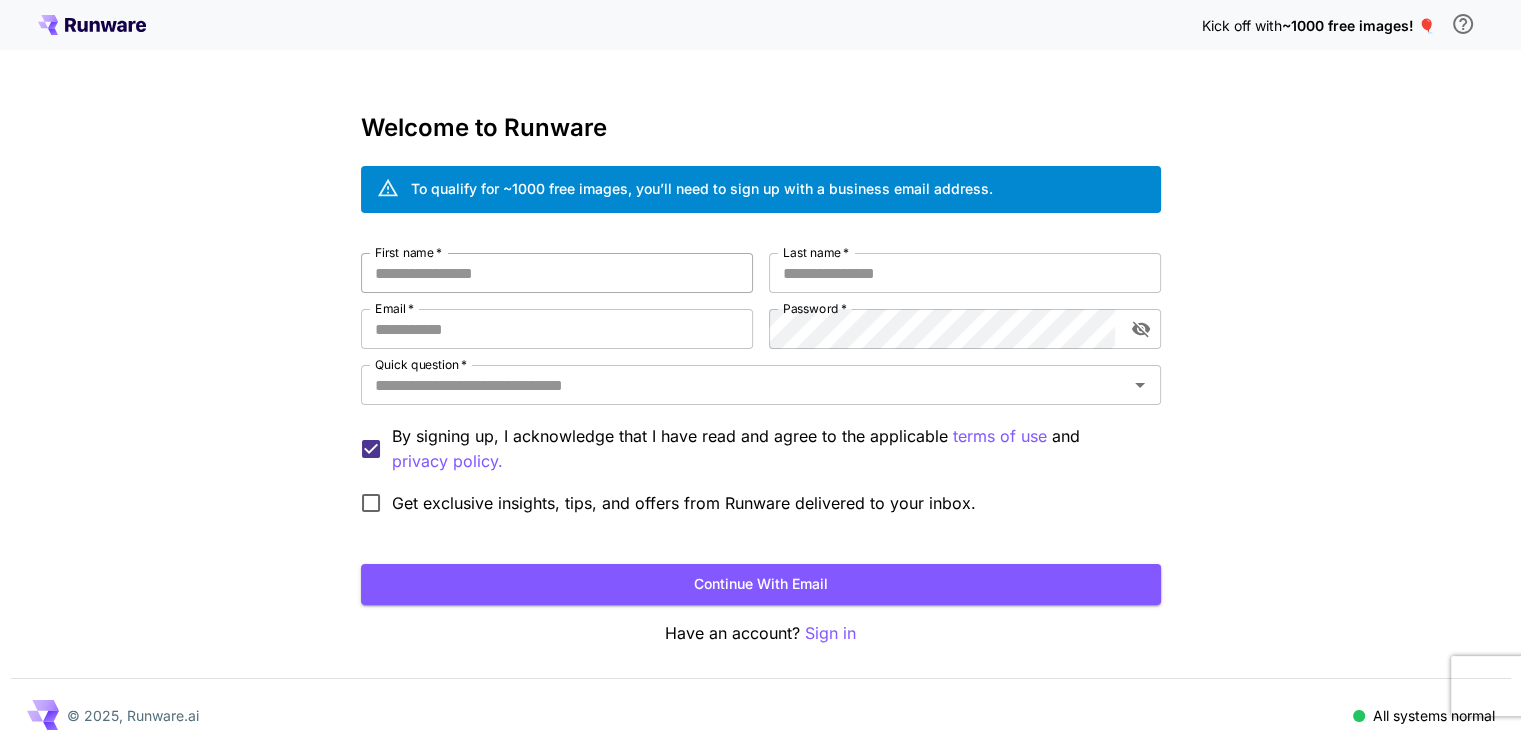 click on "First name   *" at bounding box center (557, 273) 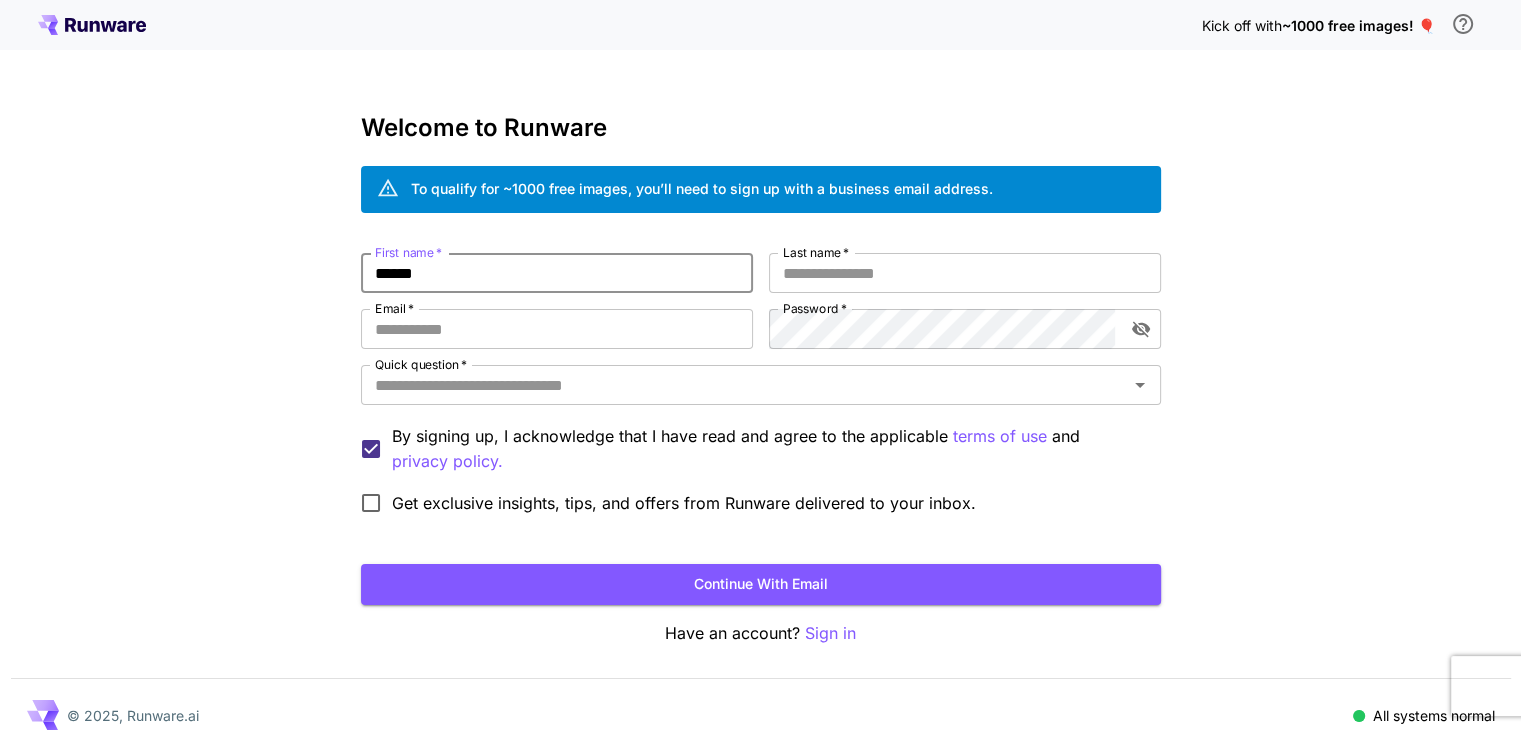 type on "******" 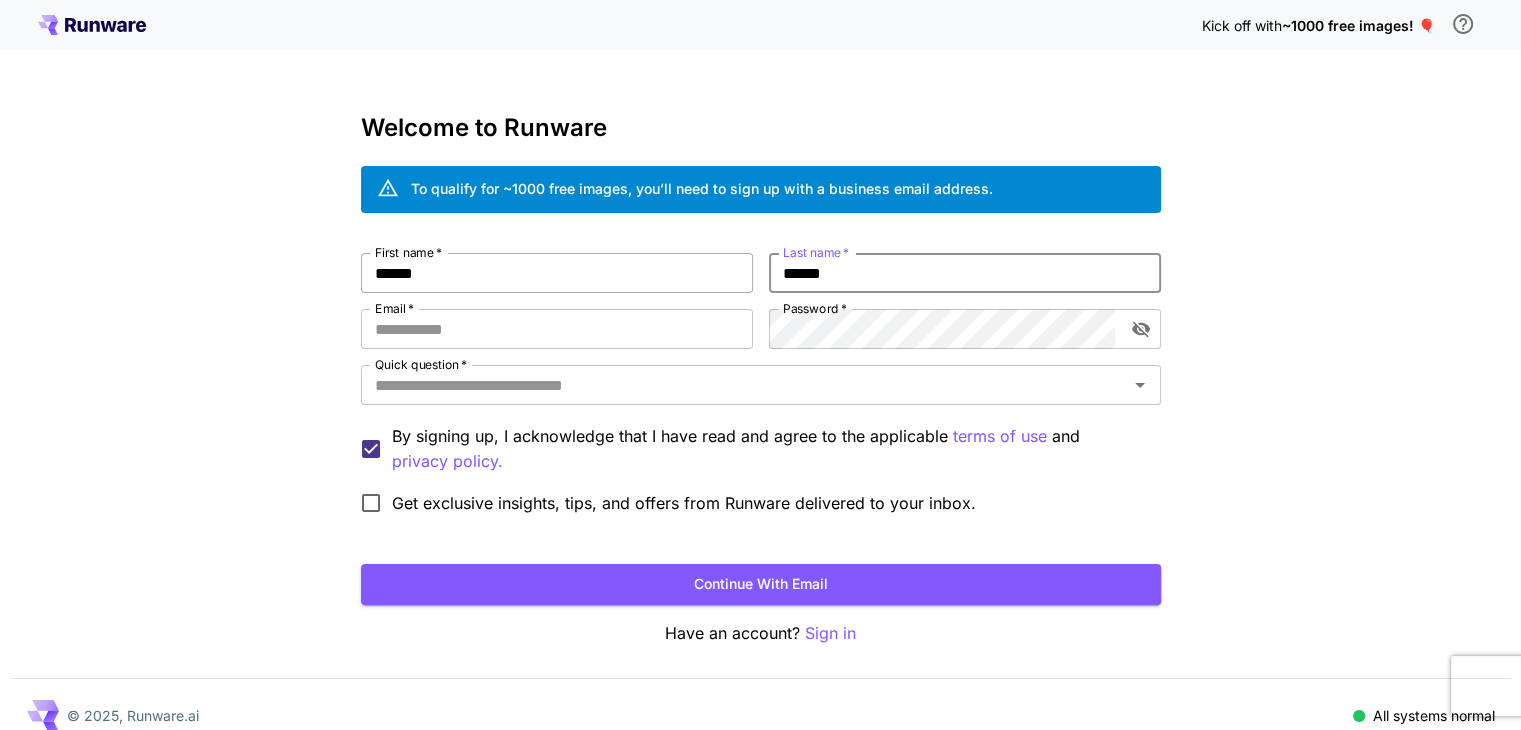 type on "******" 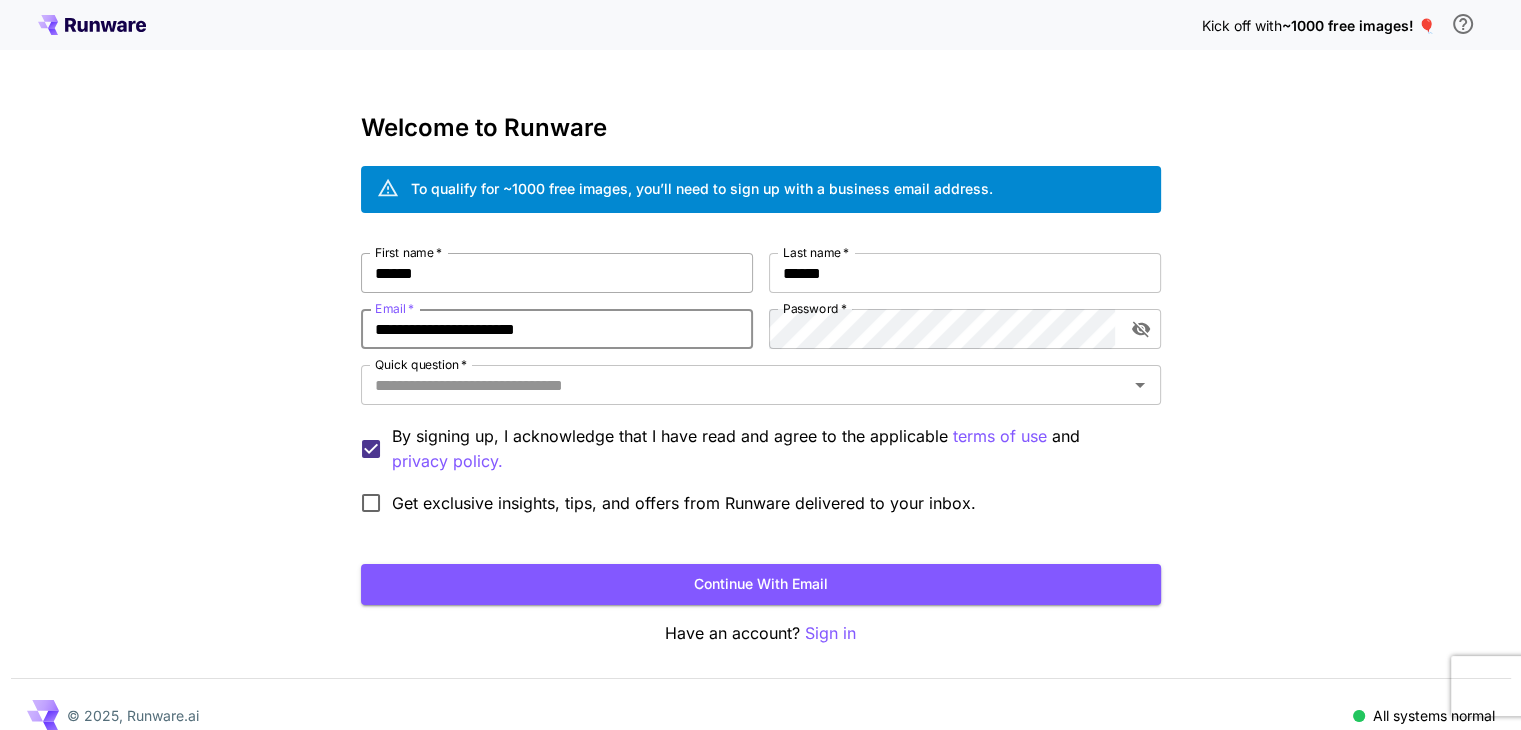 type on "**********" 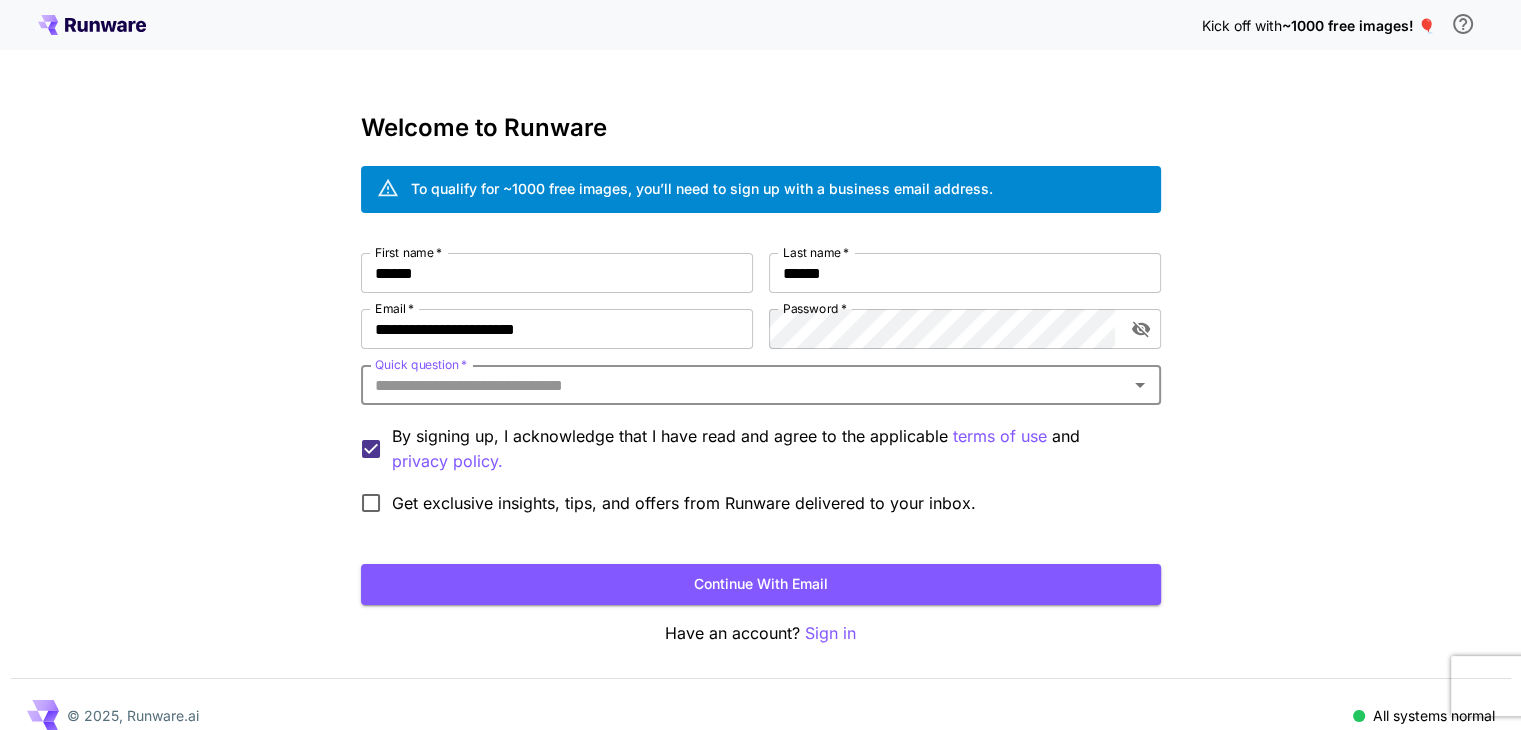 click on "Quick question   * Quick question   *" at bounding box center (761, 386) 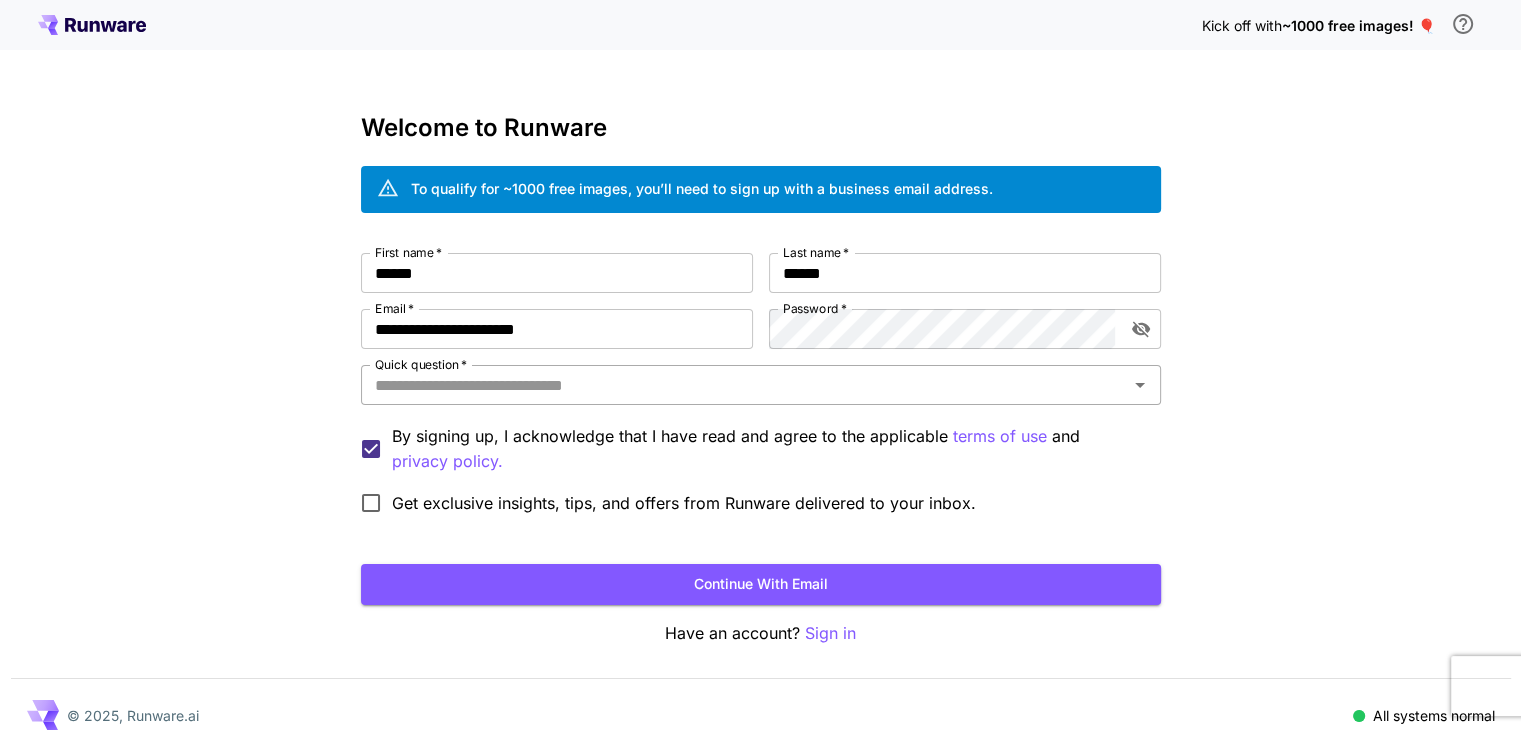 click on "Quick question   *" at bounding box center [761, 385] 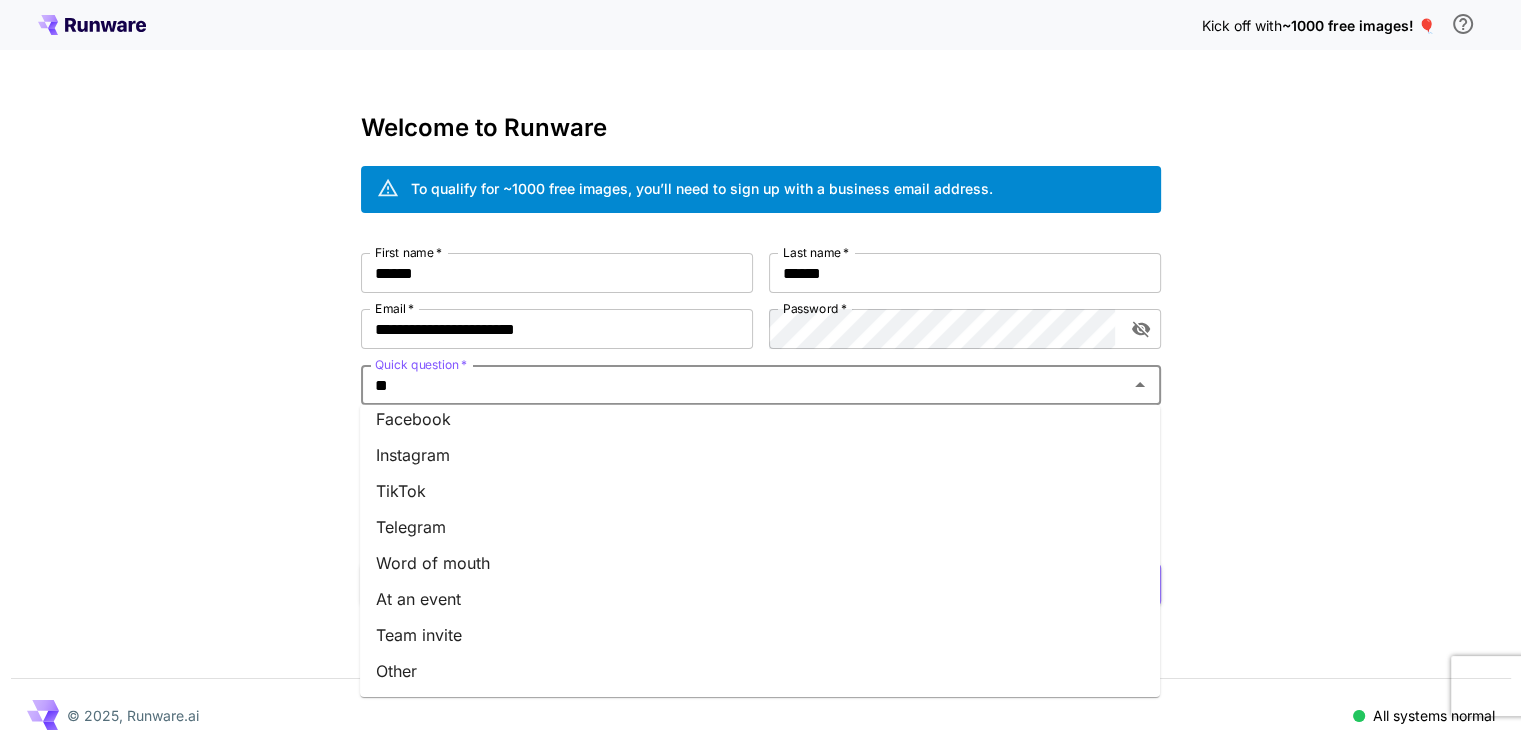 scroll, scrollTop: 0, scrollLeft: 0, axis: both 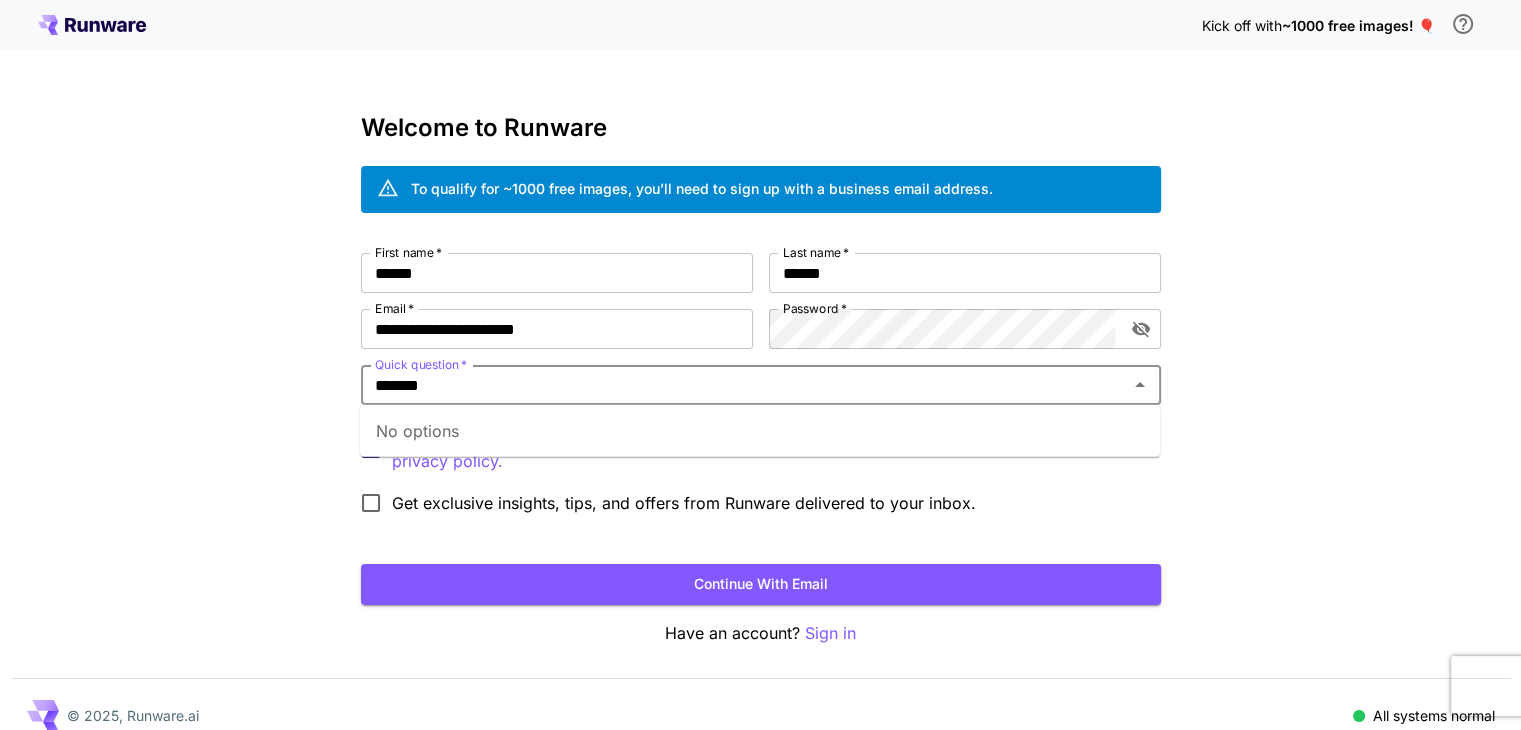 click on "*******" at bounding box center (744, 385) 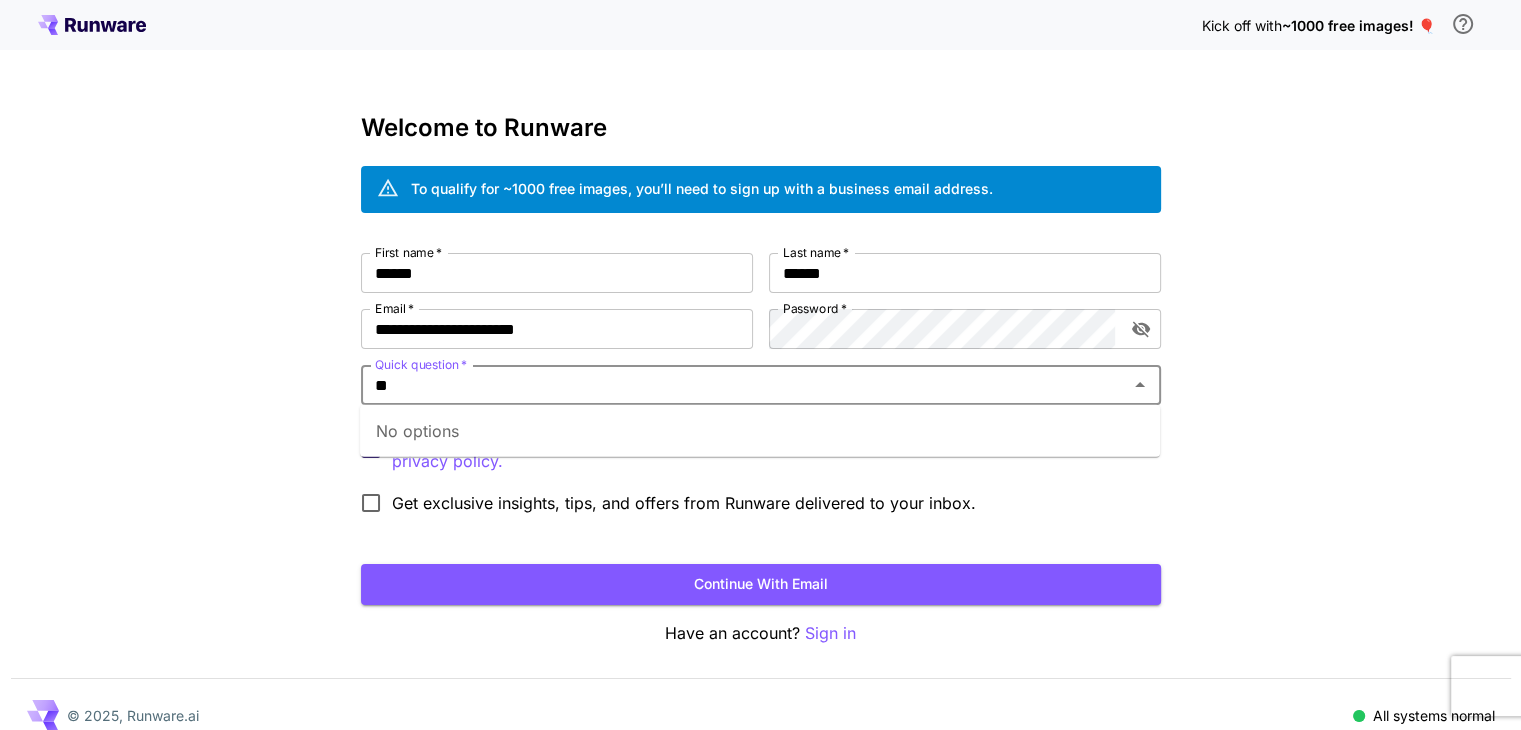 type on "*" 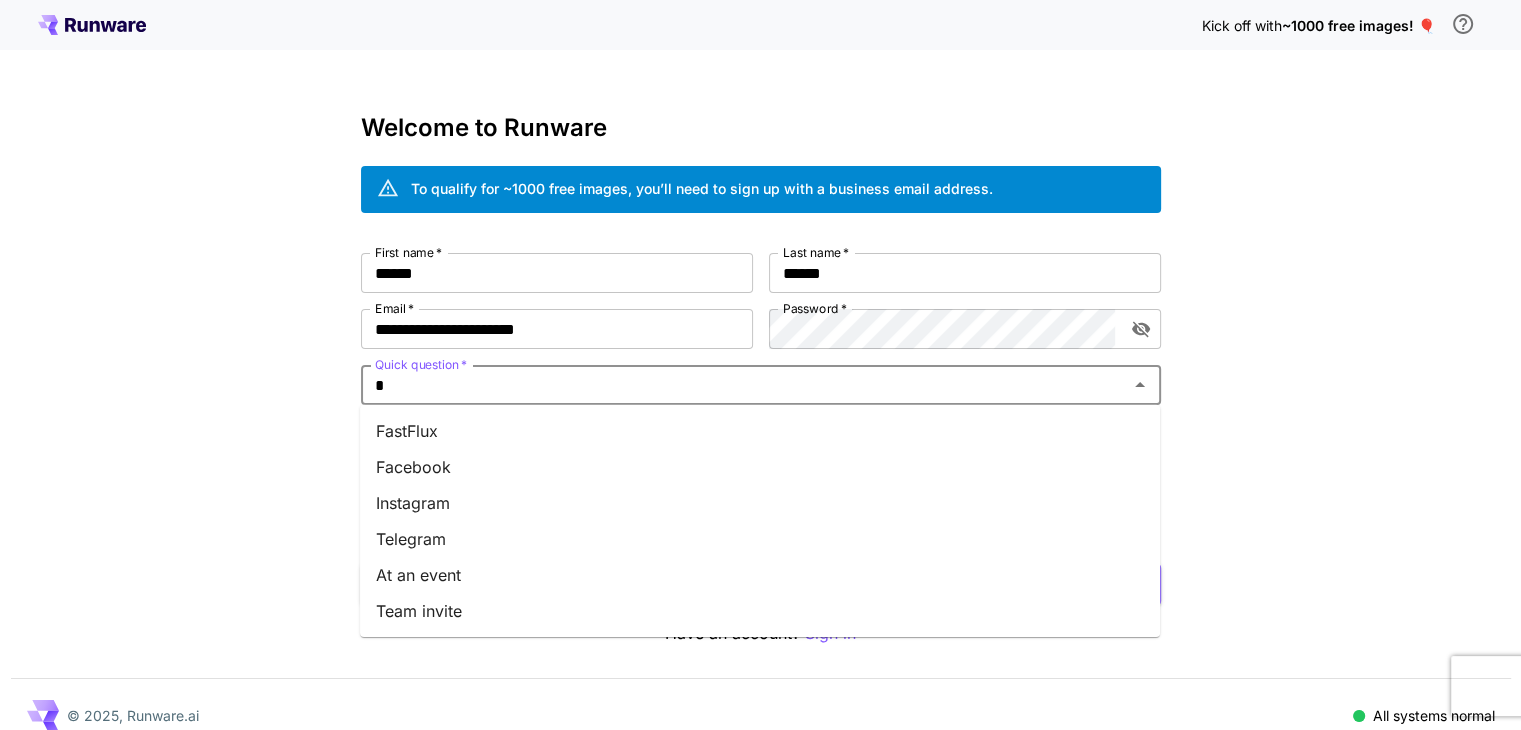 type 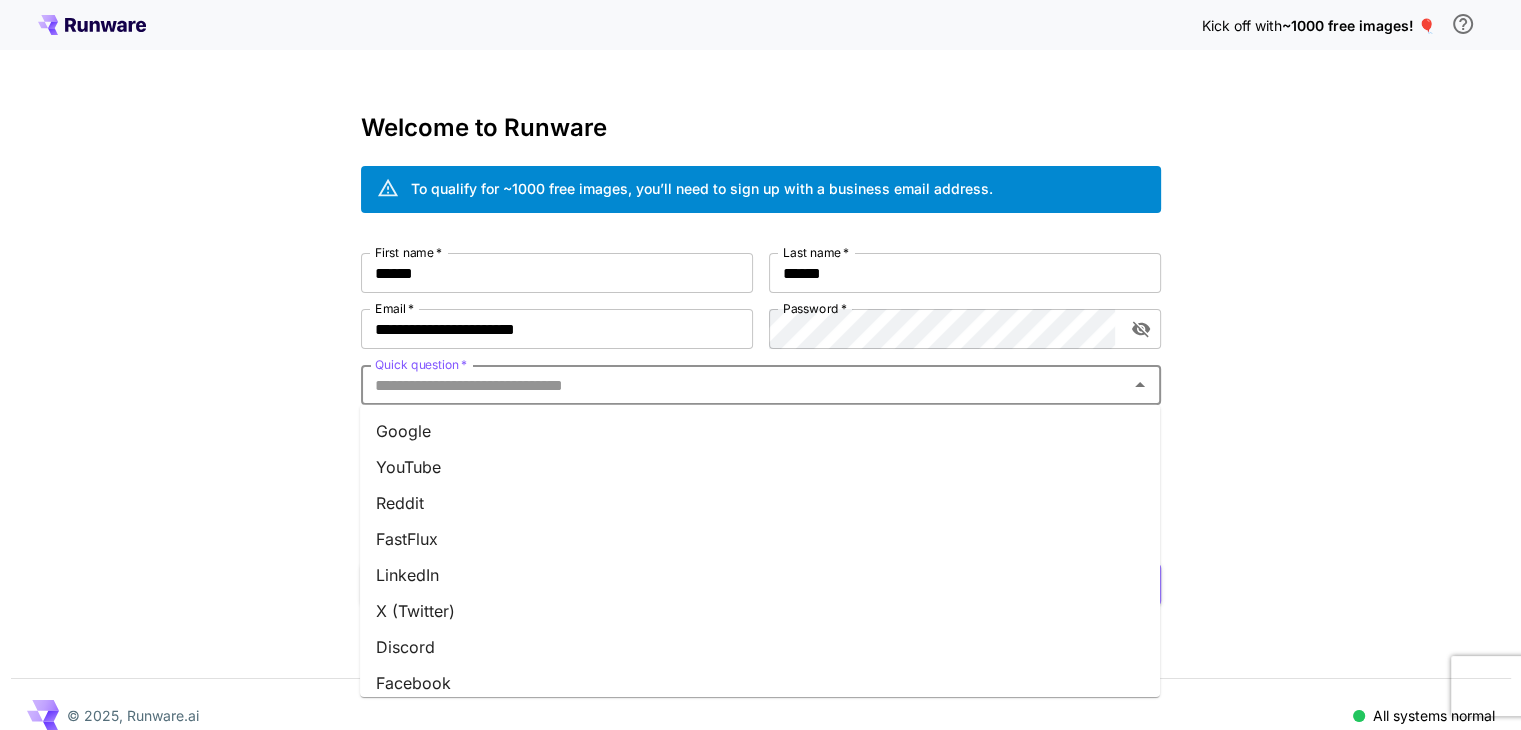 click on "Google" at bounding box center (760, 431) 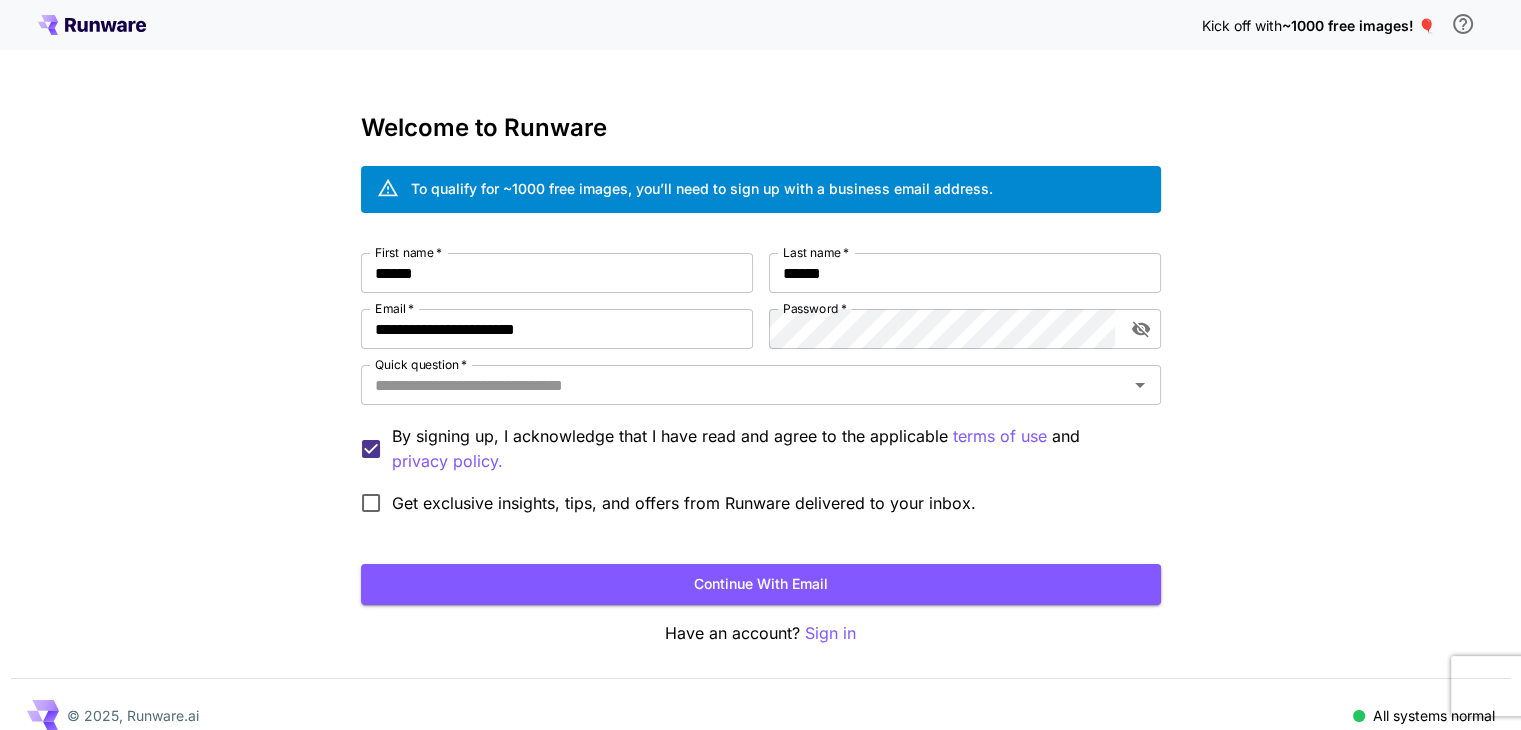 type on "******" 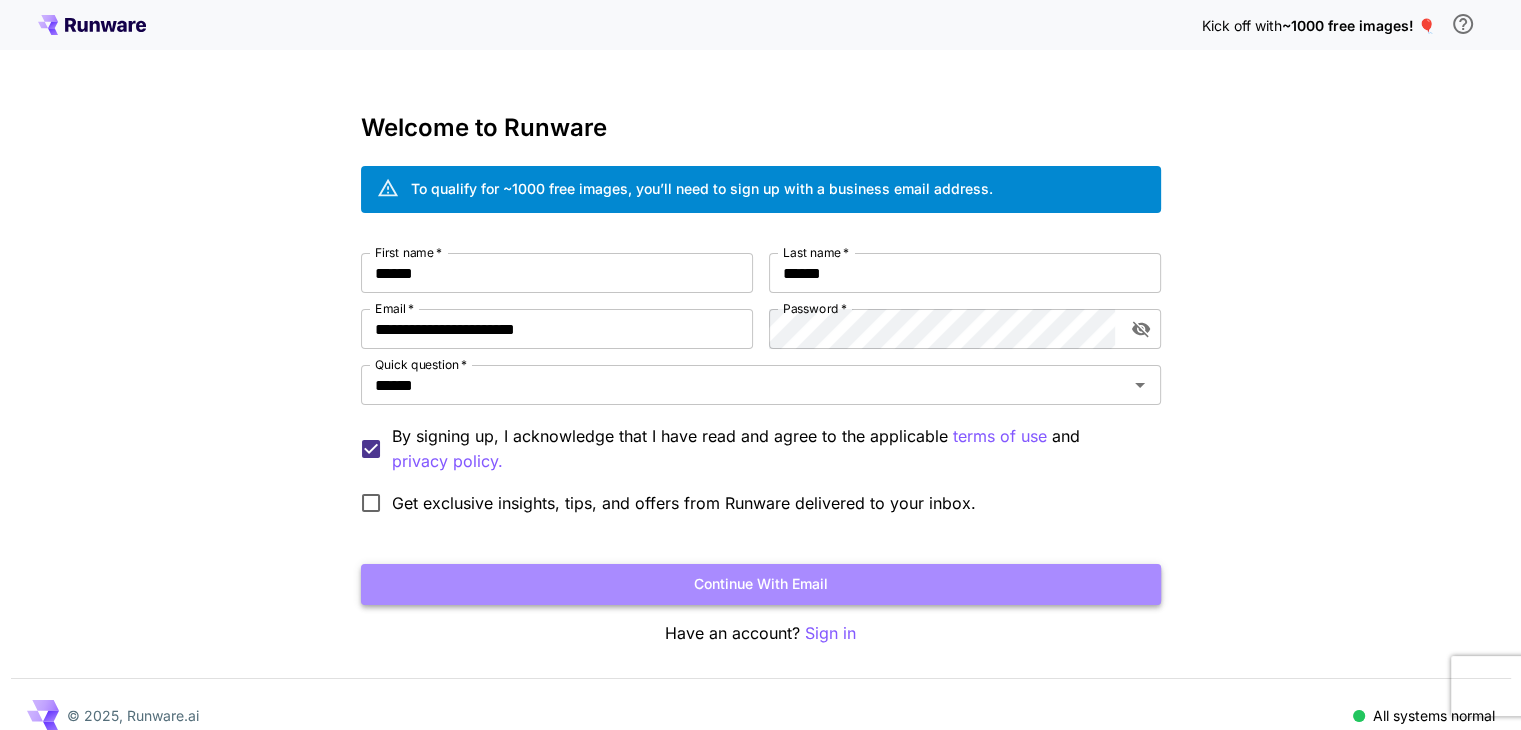 click on "Continue with email" at bounding box center (761, 584) 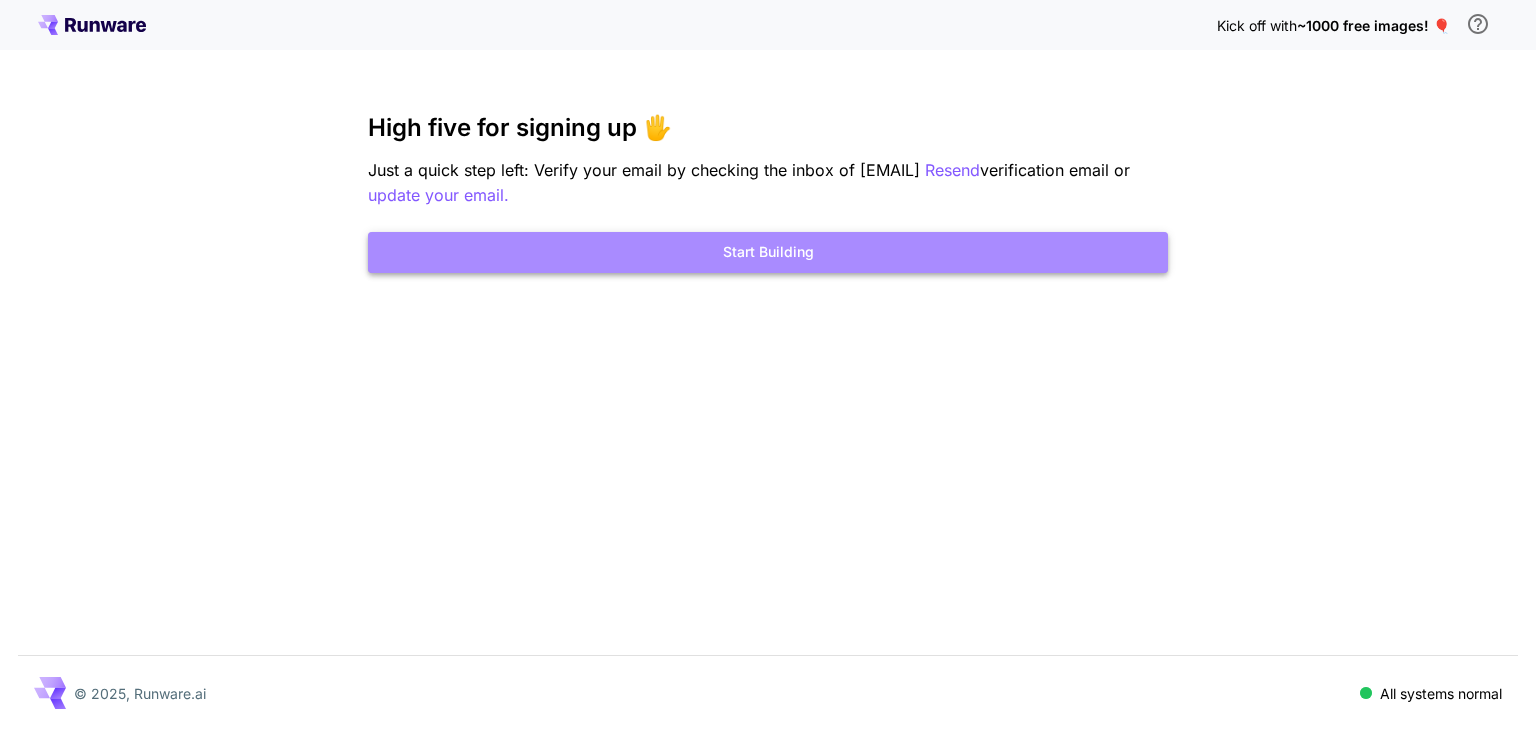 click on "Start Building" at bounding box center [768, 252] 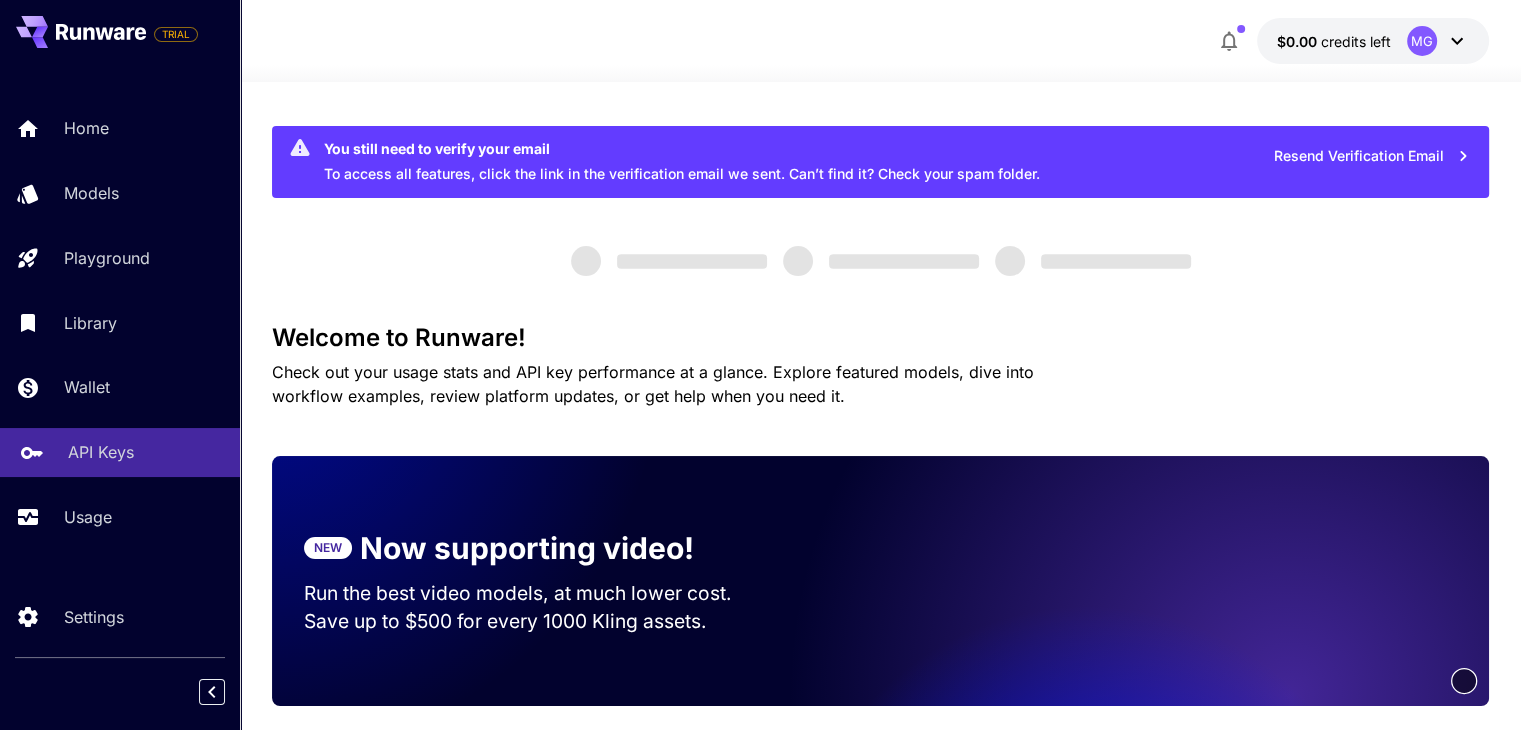 click on "API Keys" at bounding box center [120, 452] 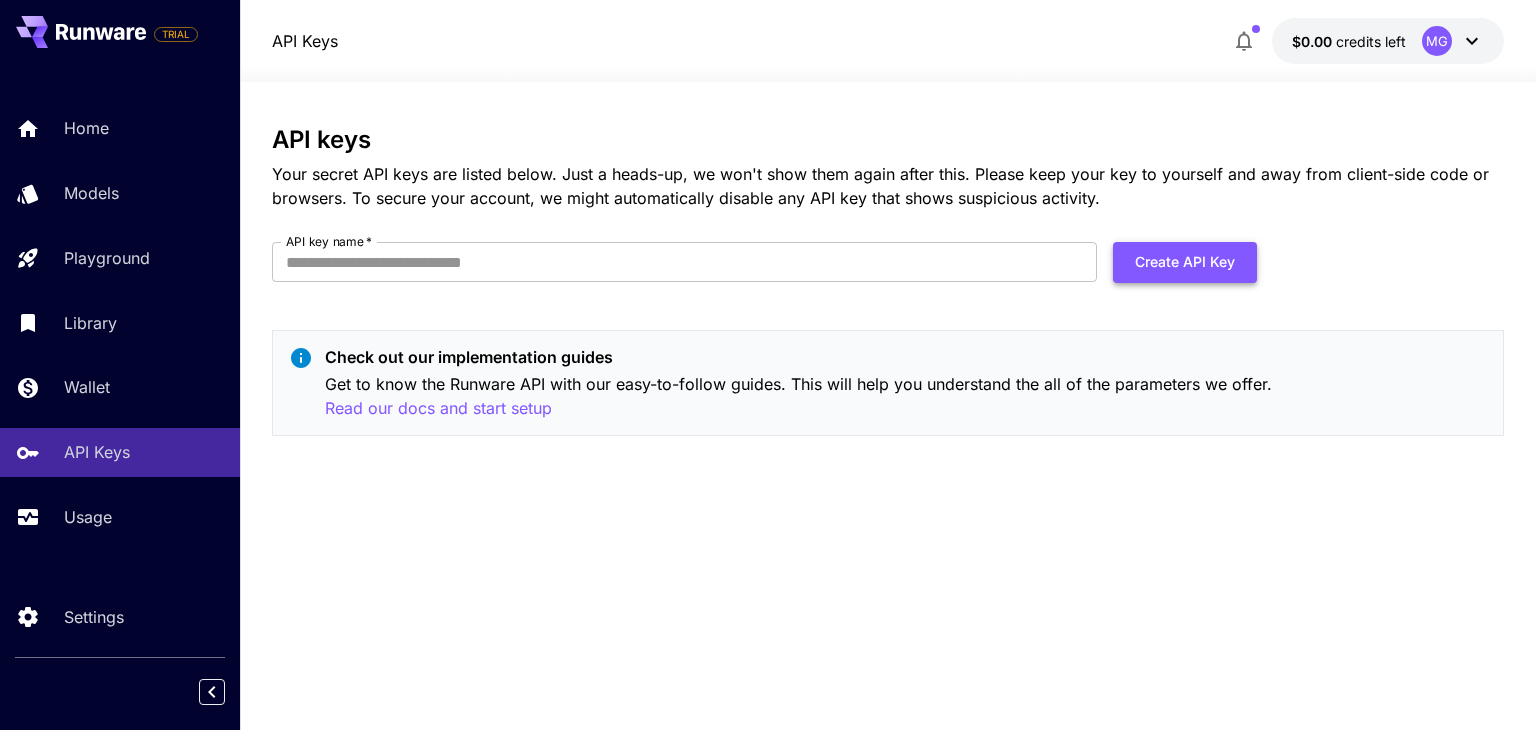 click on "Create API Key" at bounding box center [1185, 262] 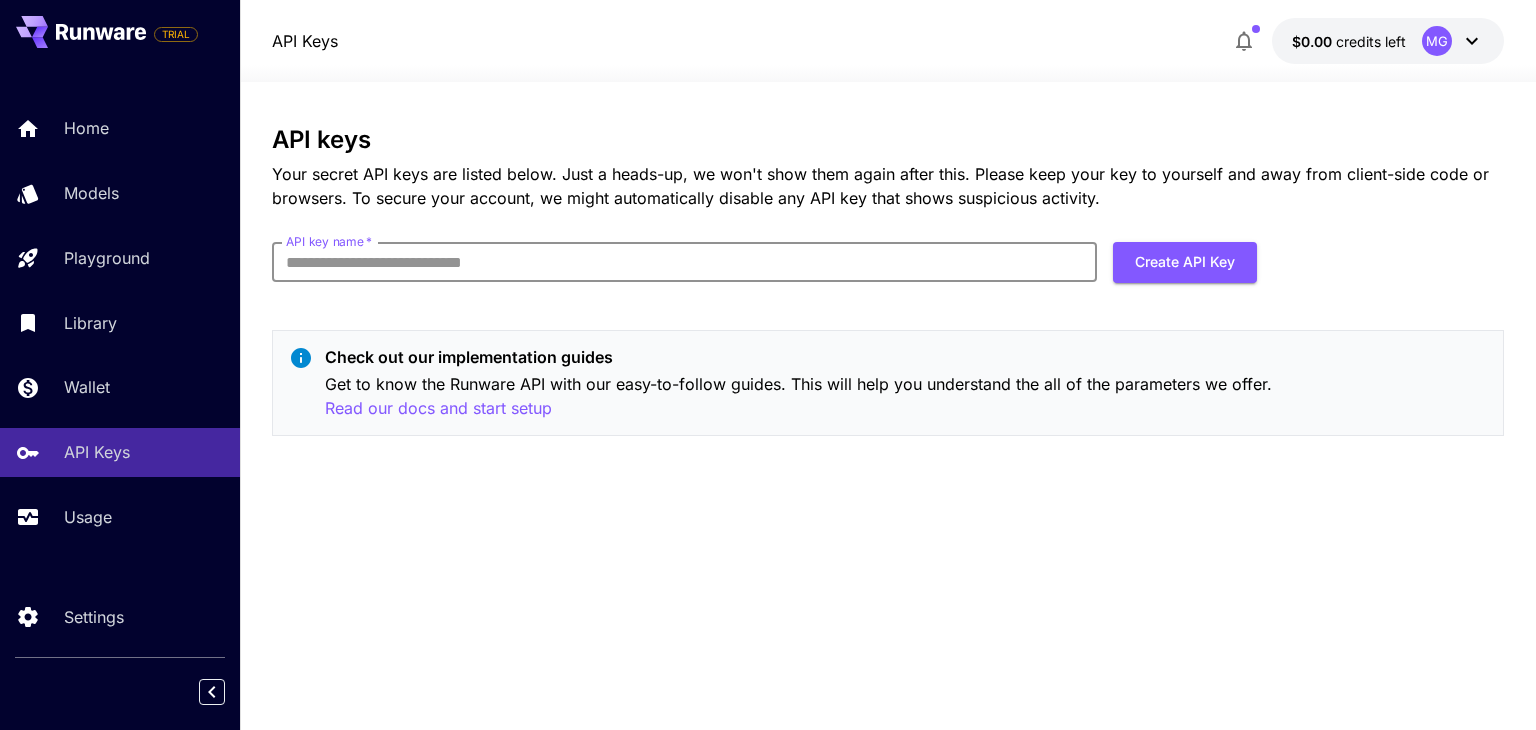 click on "API key name   *" at bounding box center (684, 262) 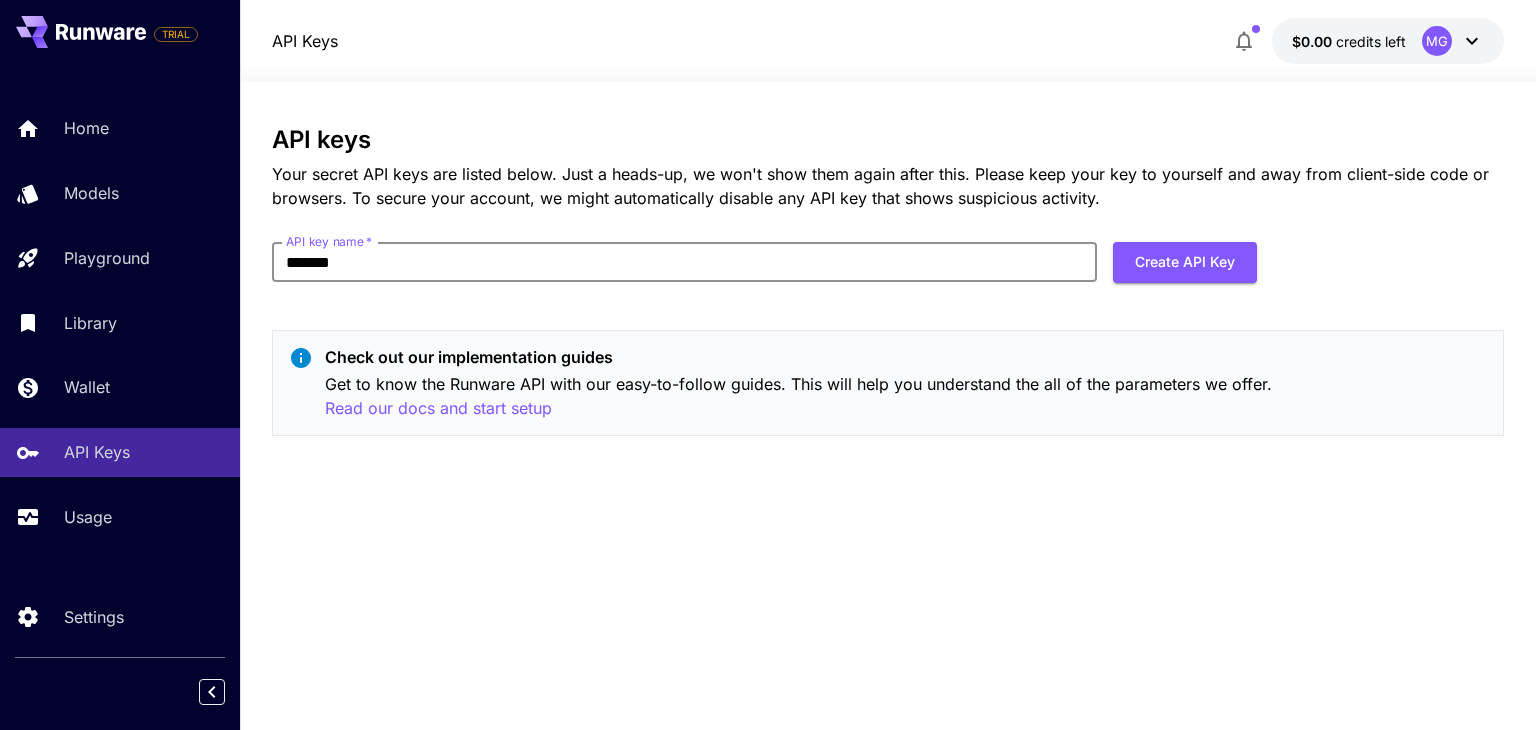 type on "*******" 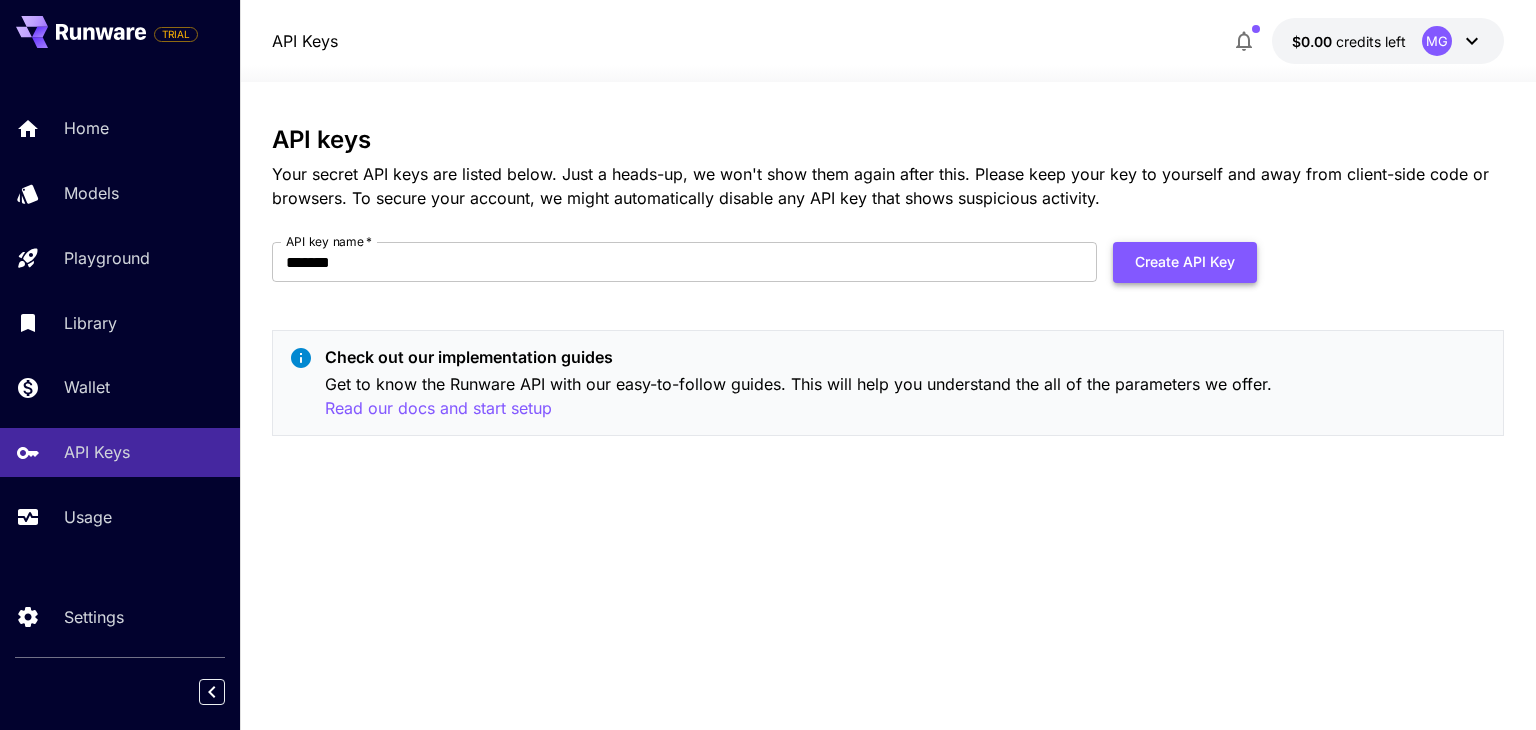 click on "Create API Key" at bounding box center [1185, 262] 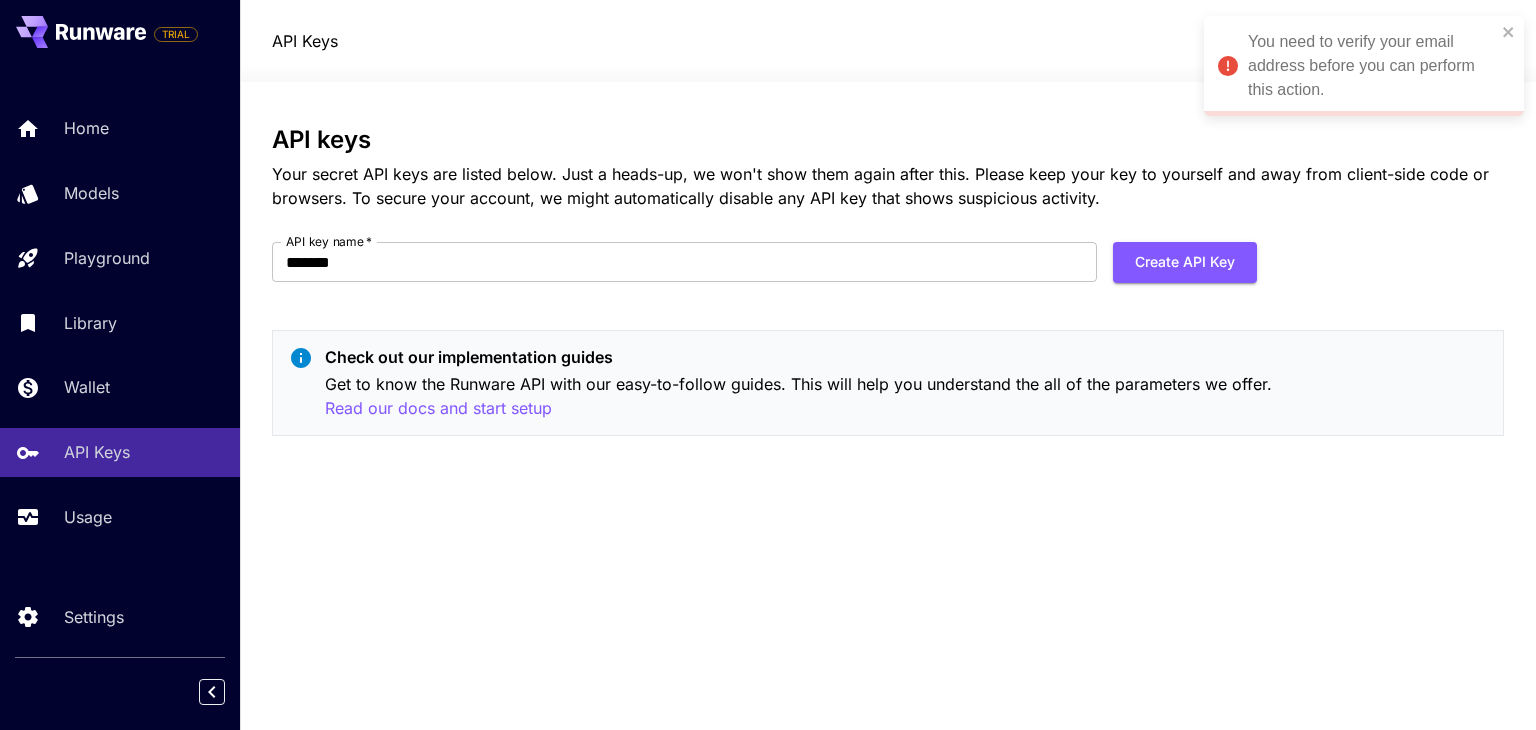 click on "Home Models Playground Library Wallet API Keys Usage" at bounding box center [120, 322] 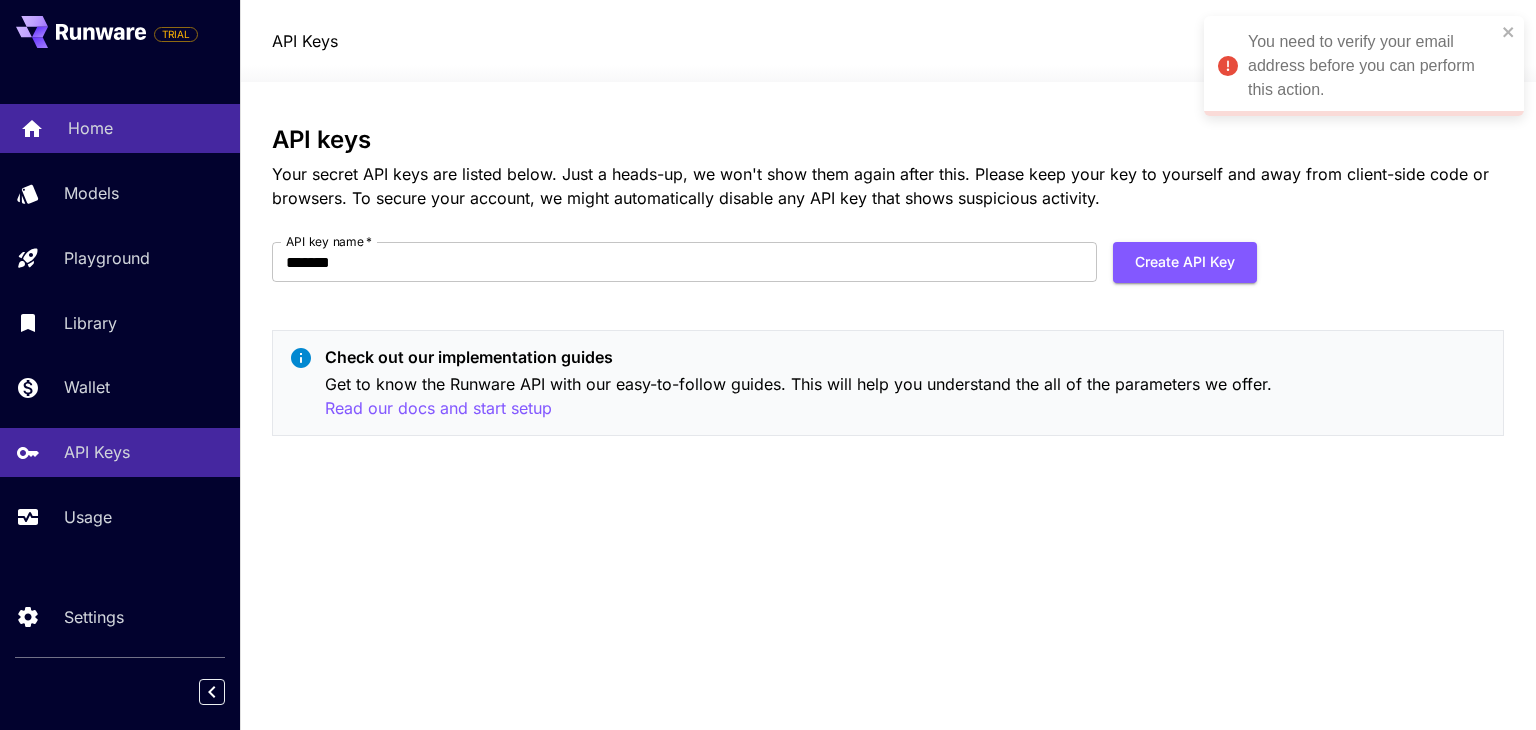 click on "Home" at bounding box center [146, 128] 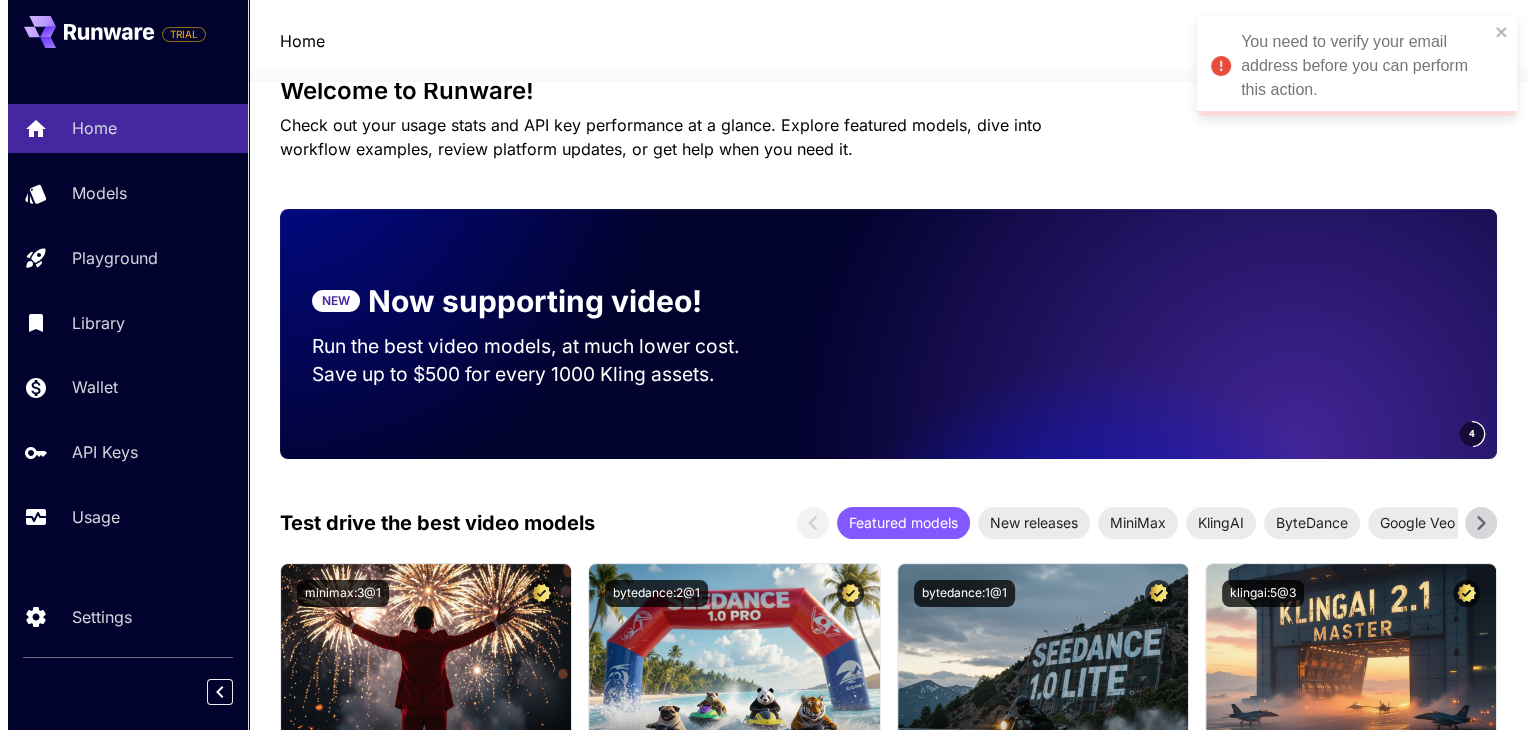 scroll, scrollTop: 0, scrollLeft: 0, axis: both 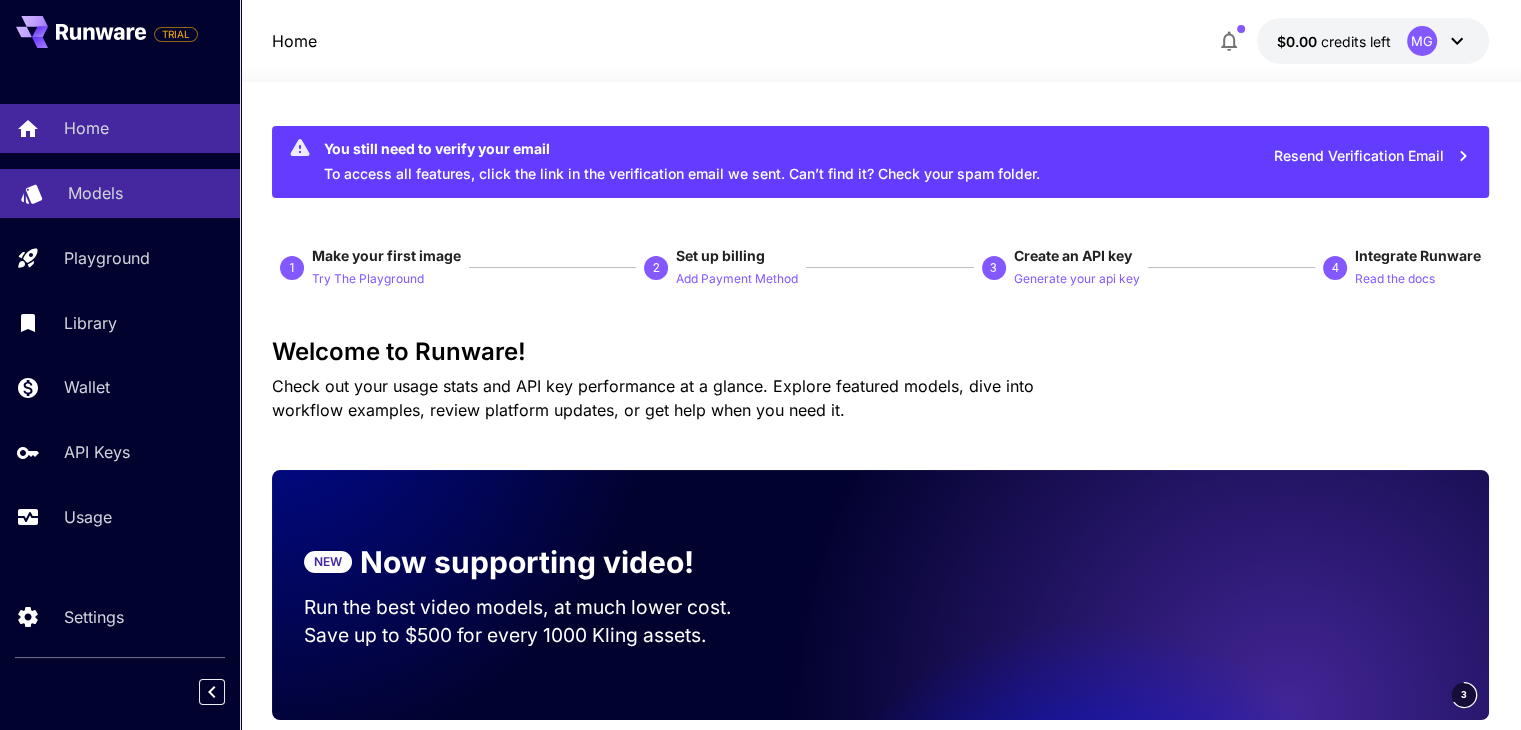 click on "Models" at bounding box center (95, 193) 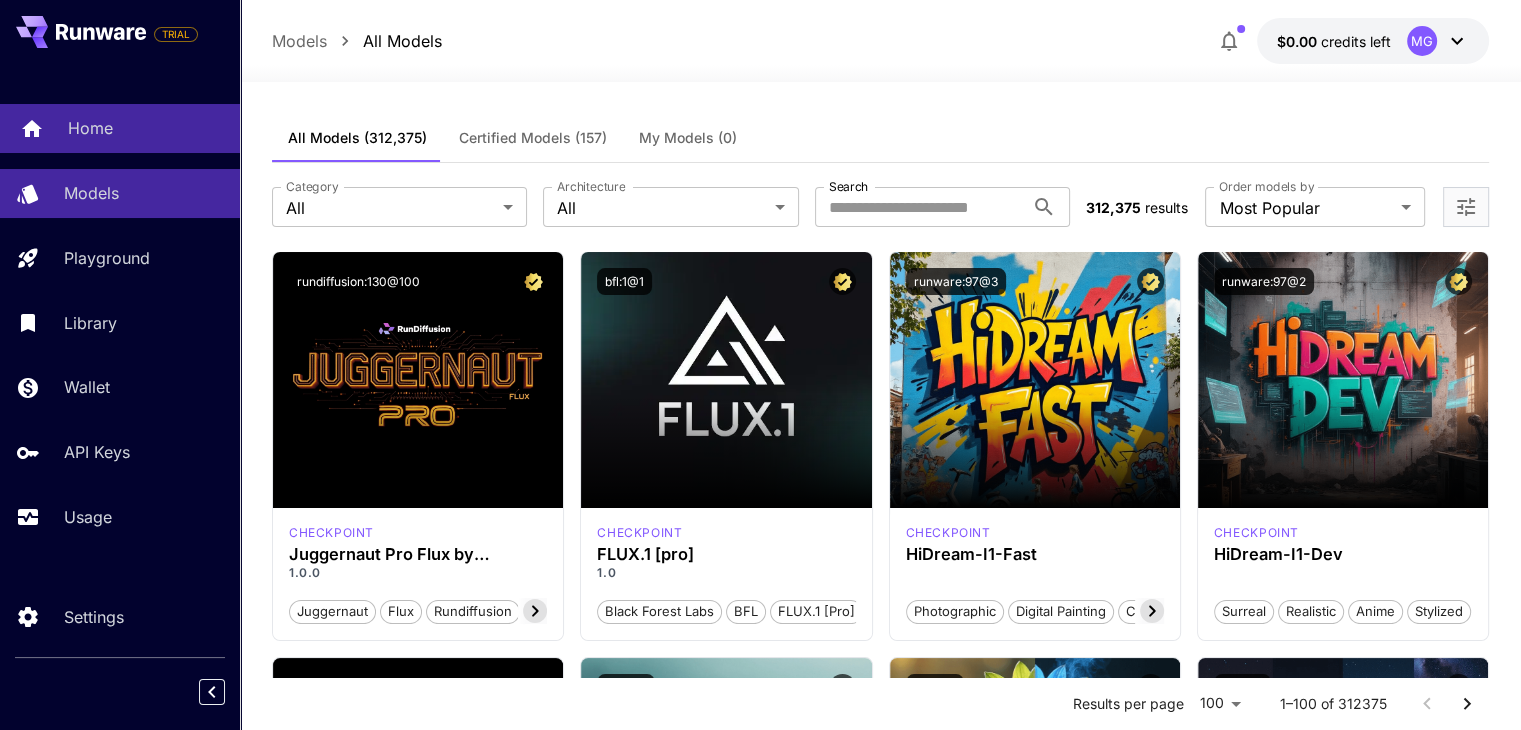 click on "Home" at bounding box center (146, 128) 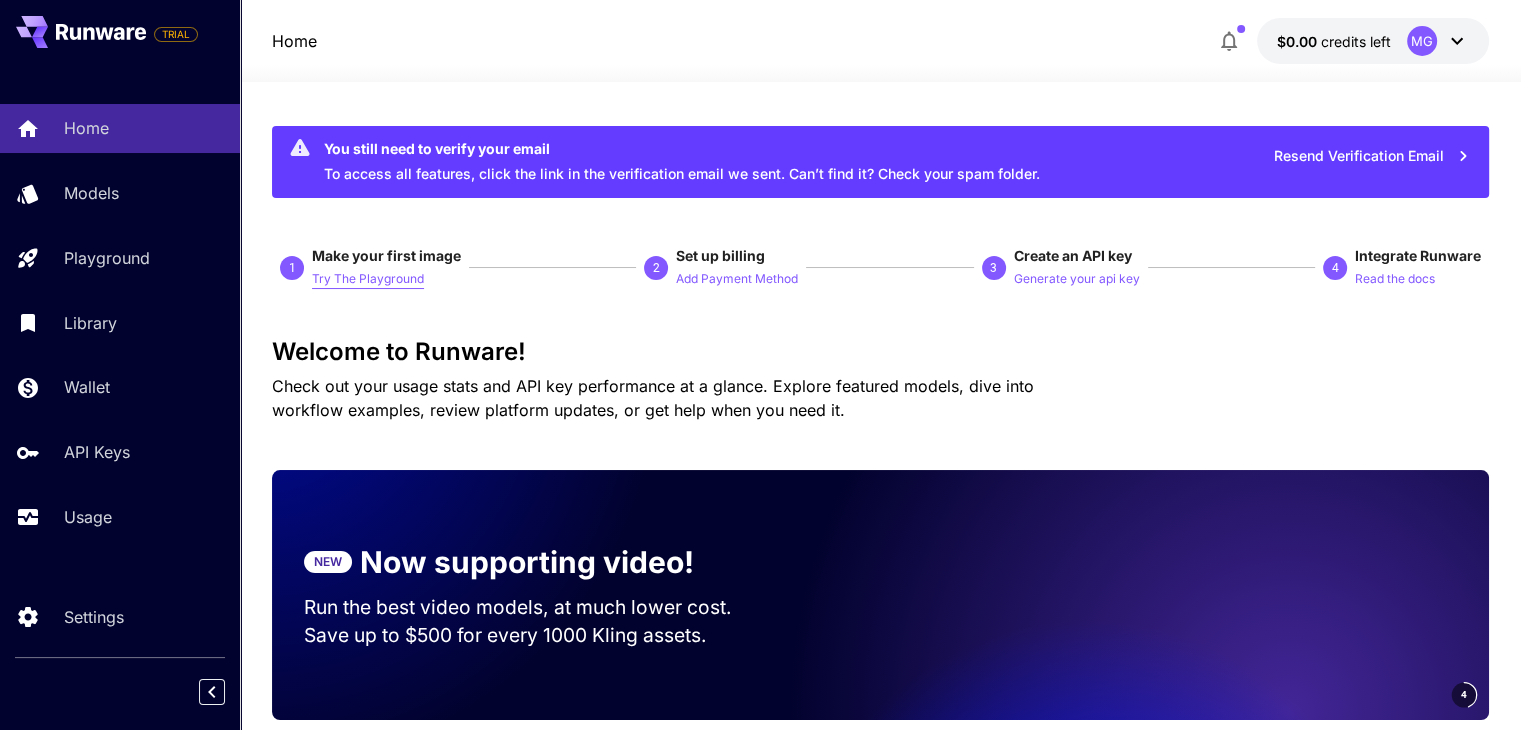 click on "Try The Playground" at bounding box center [368, 279] 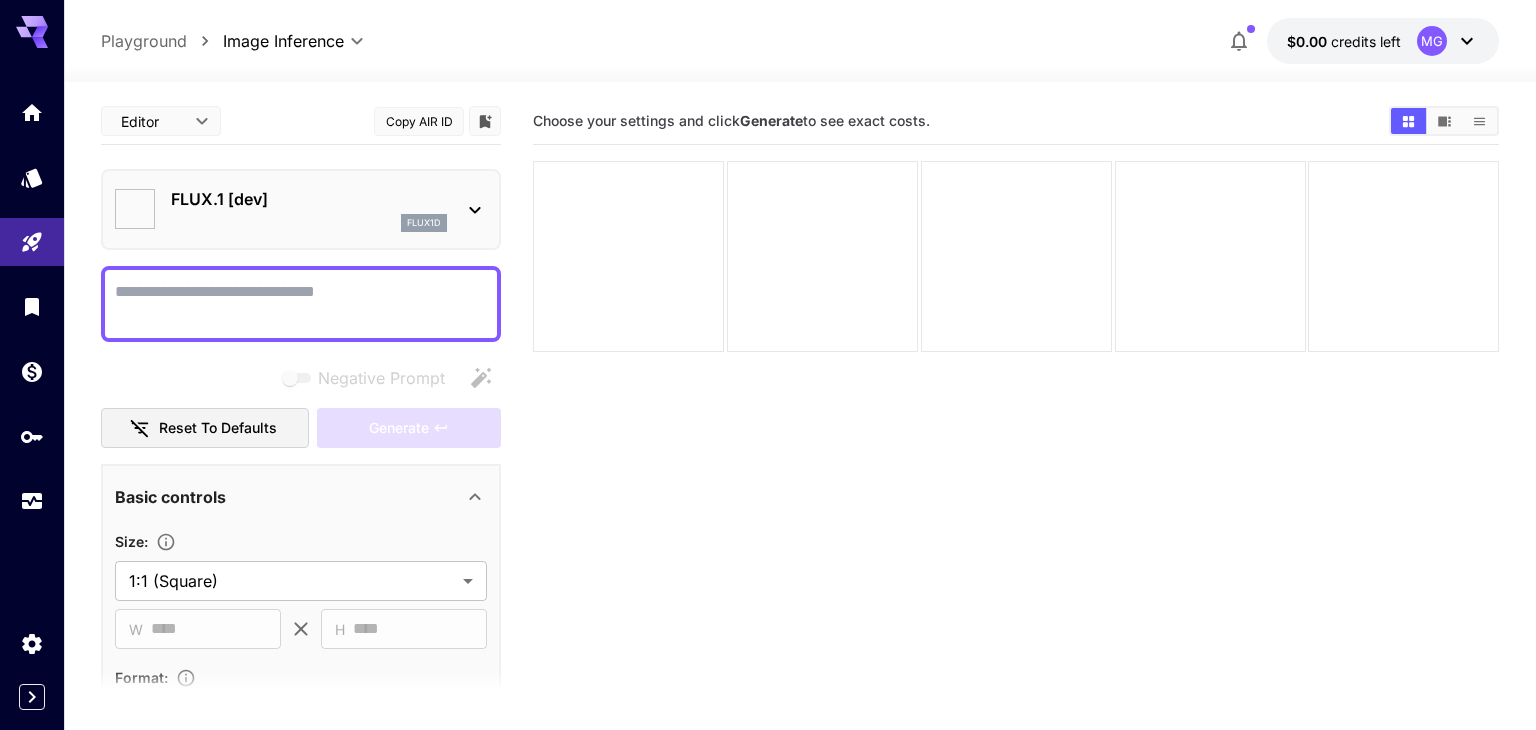 drag, startPoint x: 368, startPoint y: 285, endPoint x: 404, endPoint y: 261, distance: 43.266617 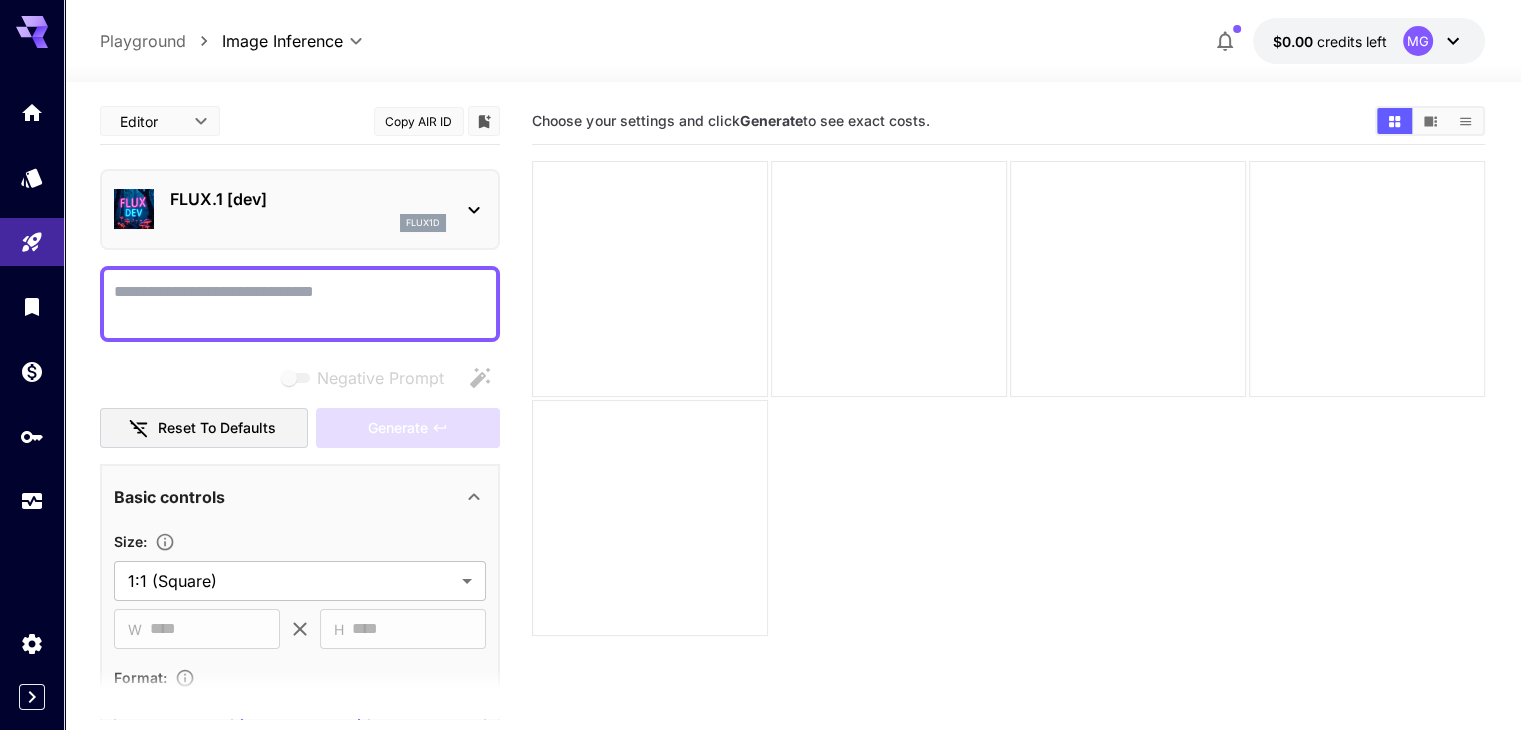 click at bounding box center (300, 304) 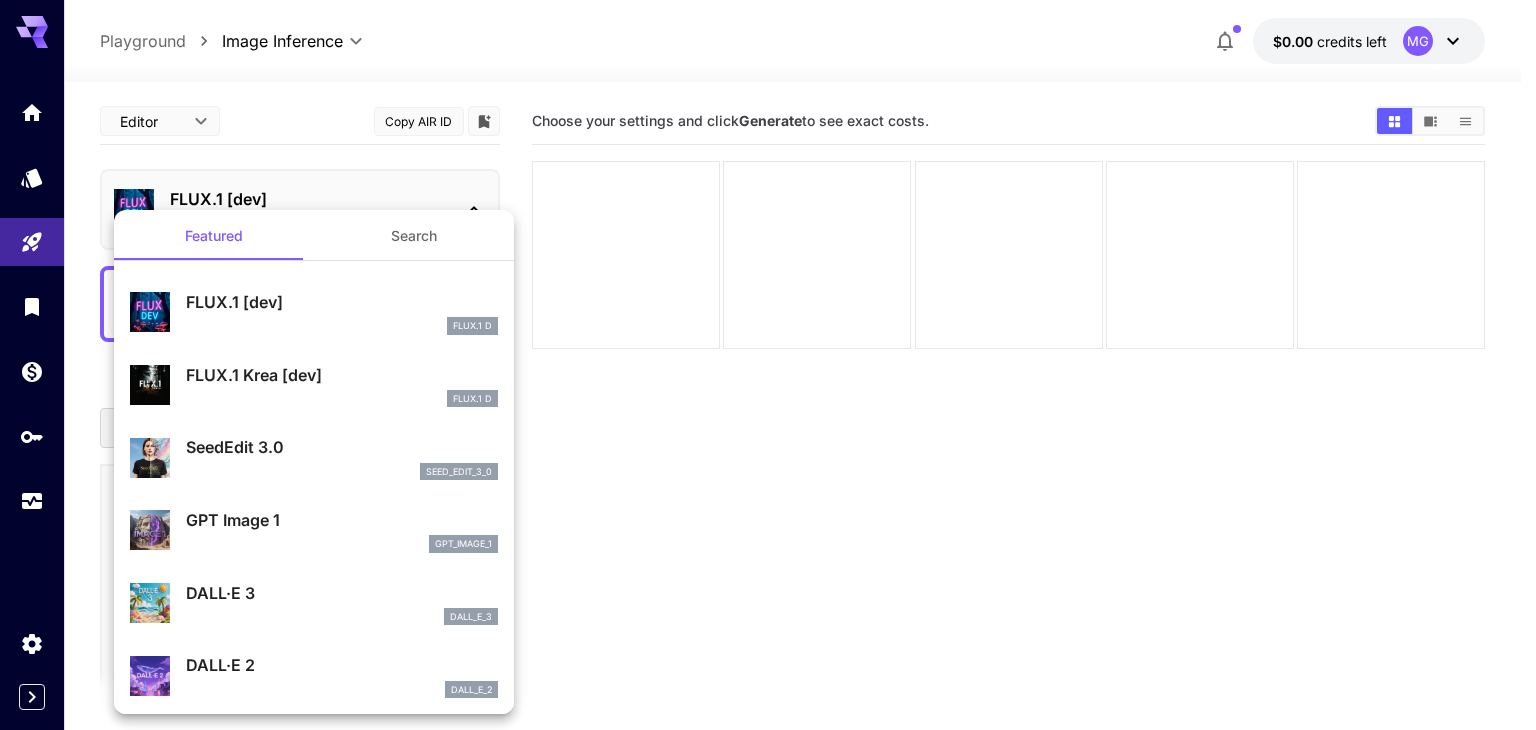 scroll, scrollTop: 0, scrollLeft: 0, axis: both 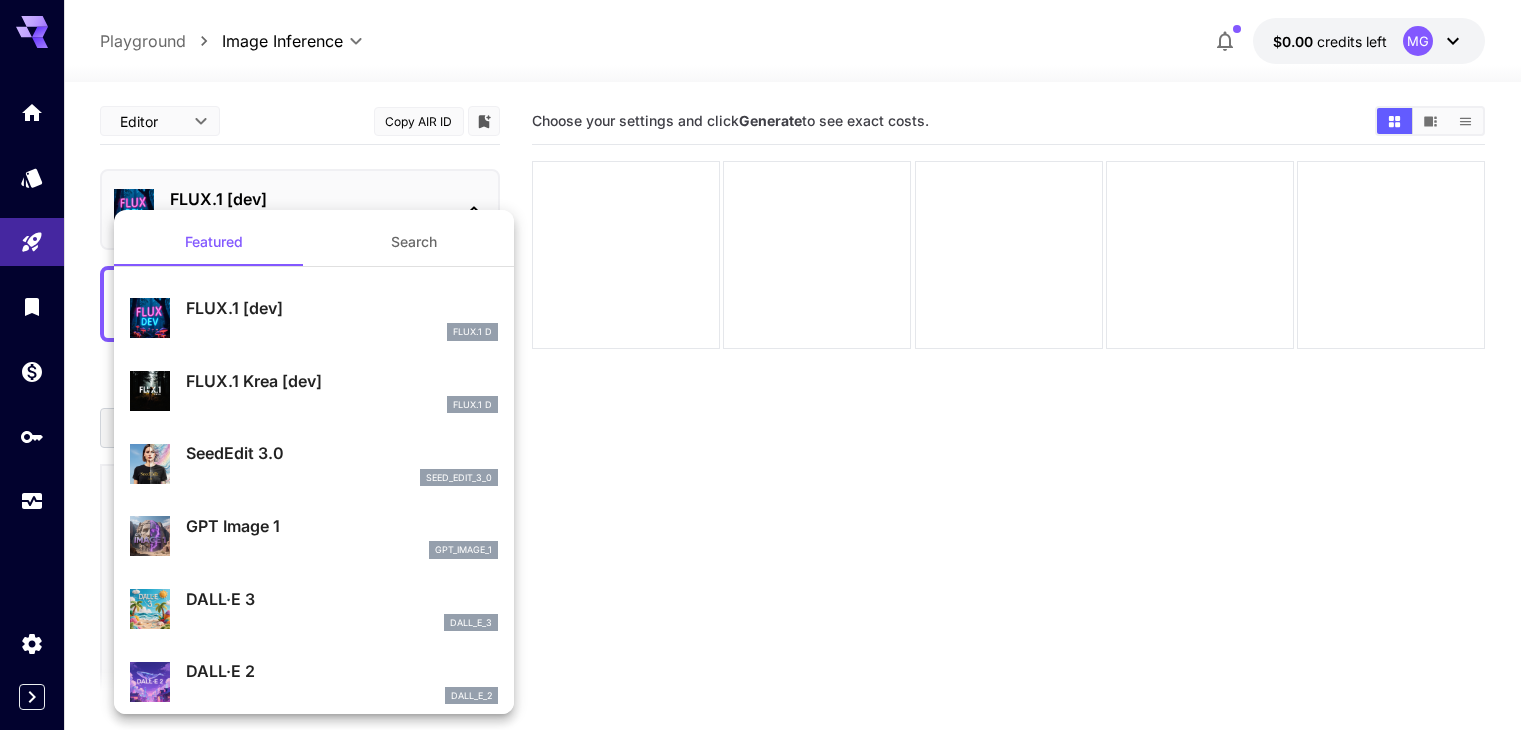 click on "Search" at bounding box center [414, 242] 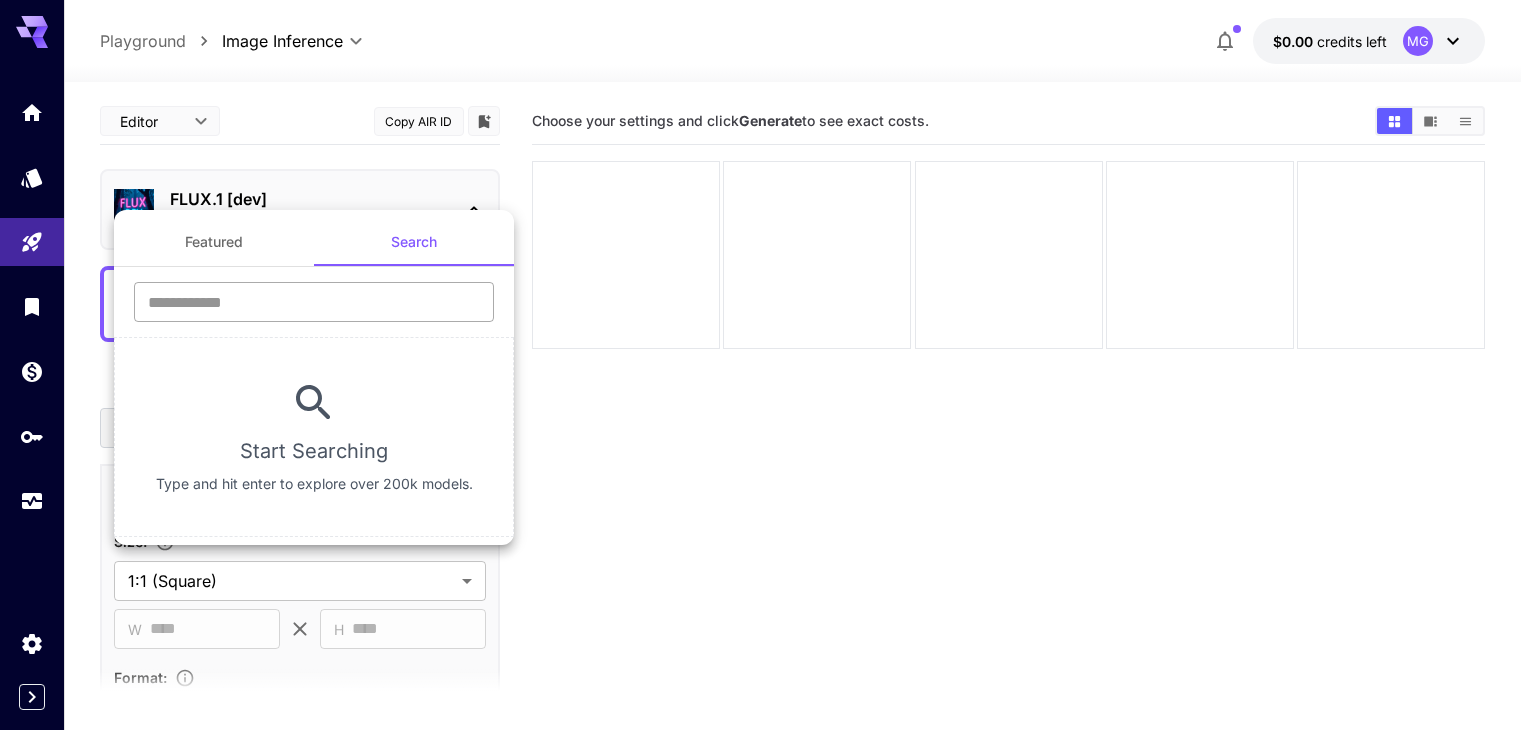 click at bounding box center (314, 302) 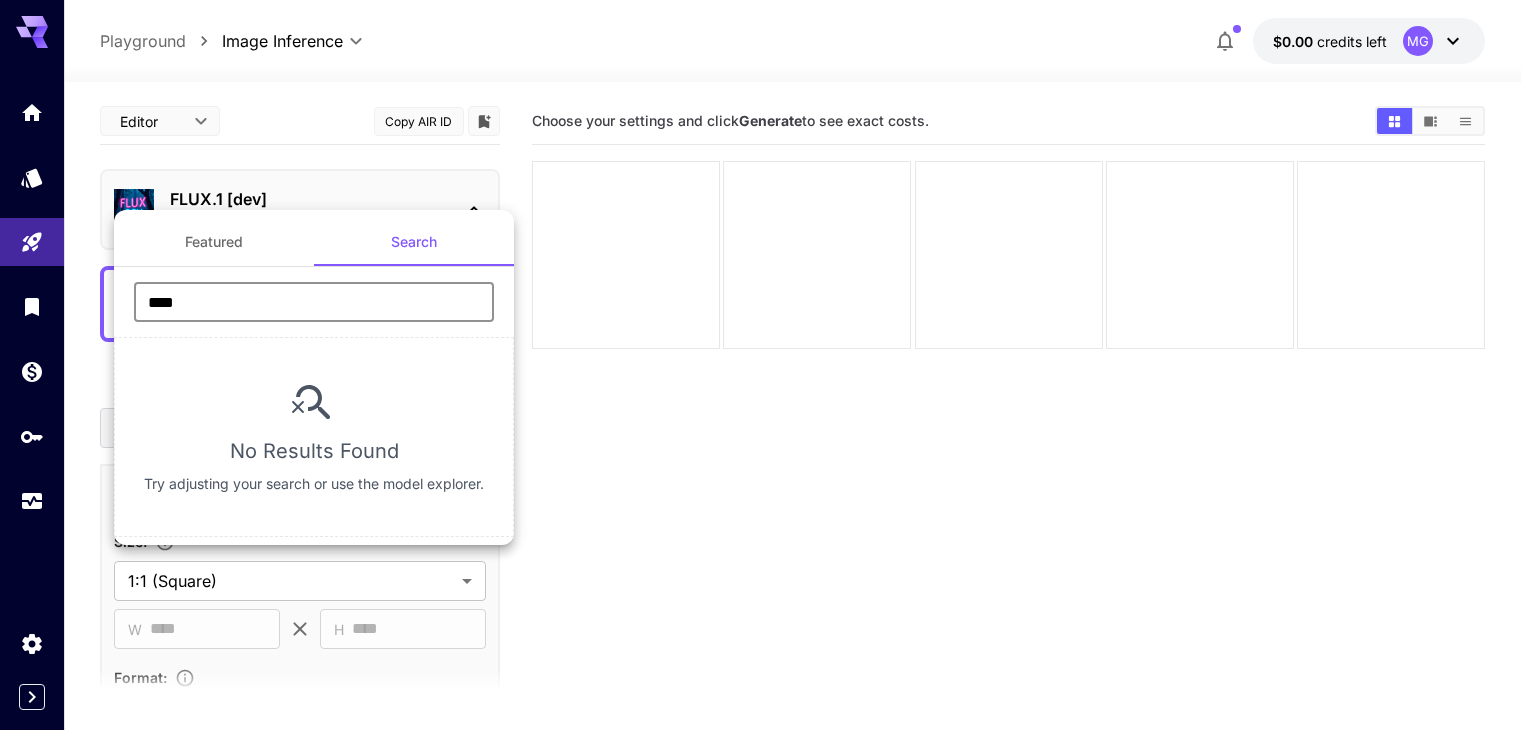 click on "****" at bounding box center [314, 302] 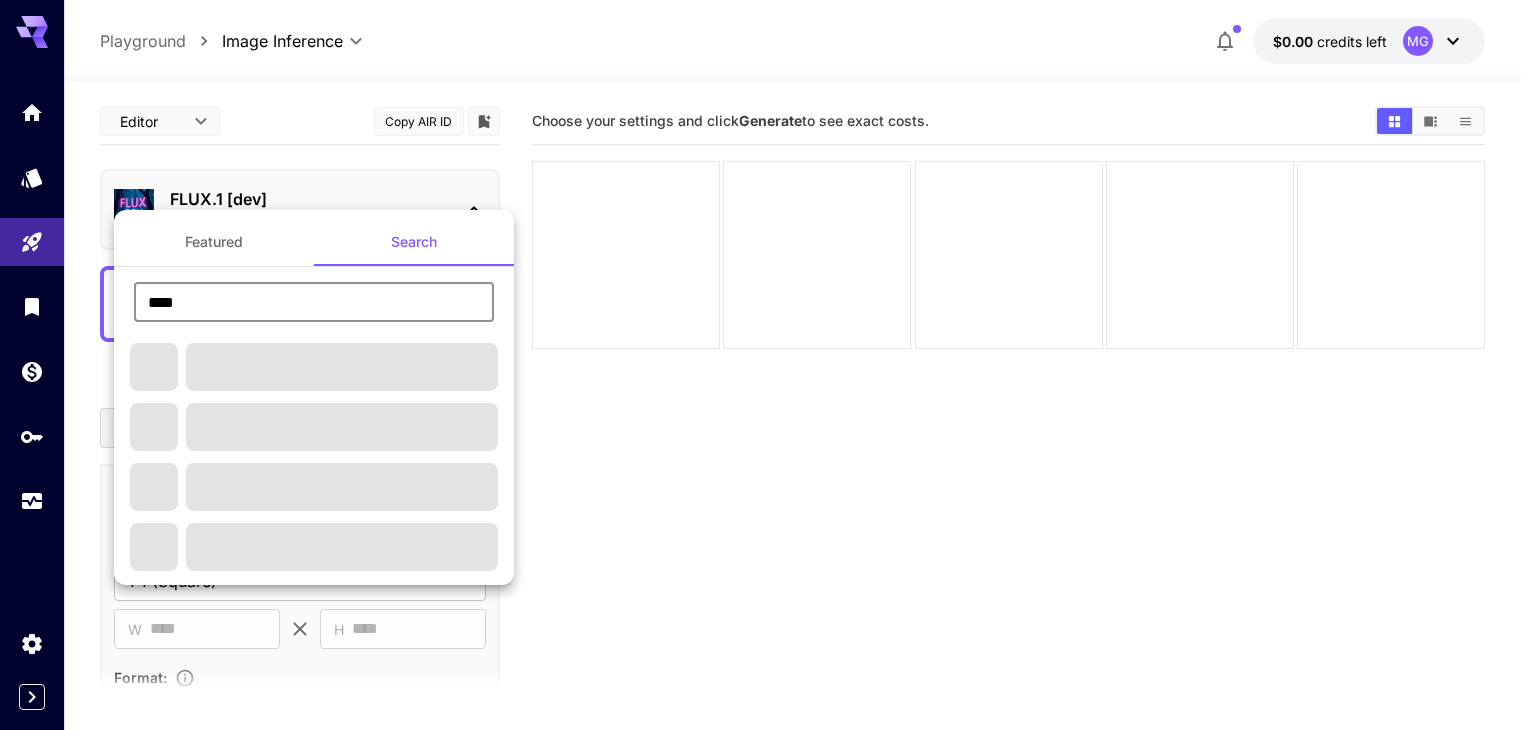 type on "****" 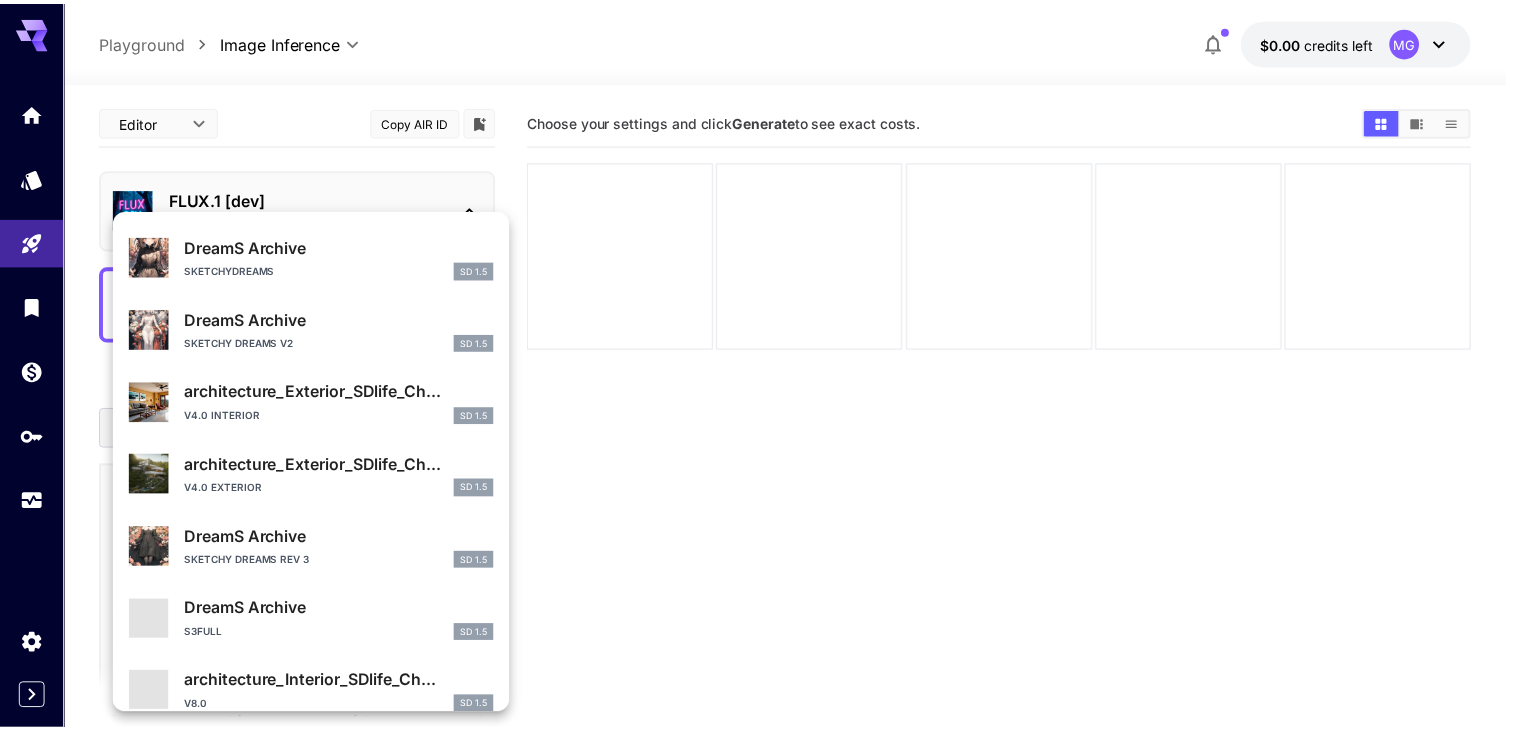 scroll, scrollTop: 200, scrollLeft: 0, axis: vertical 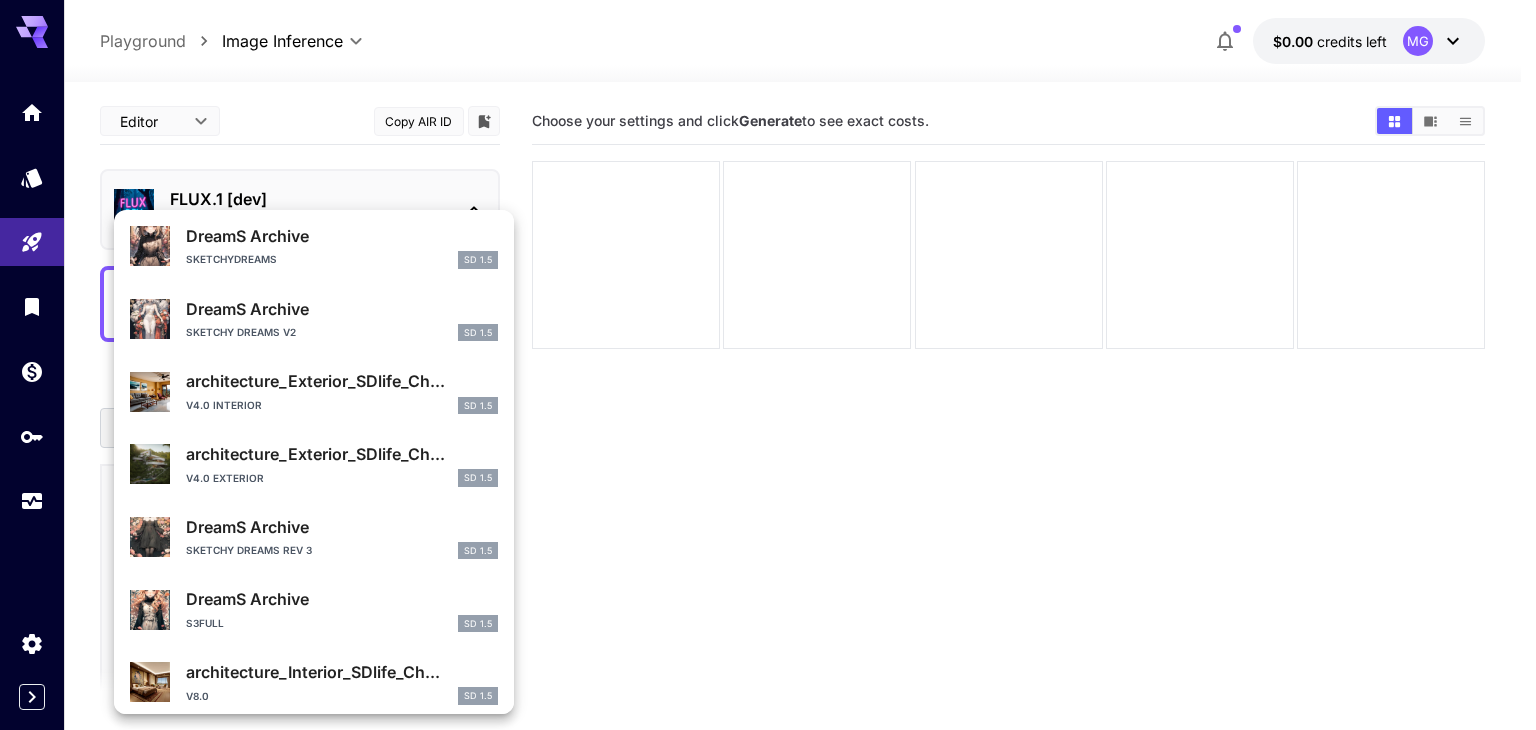 click on "architecture_Exterior_SDlife_Ch..." at bounding box center [342, 381] 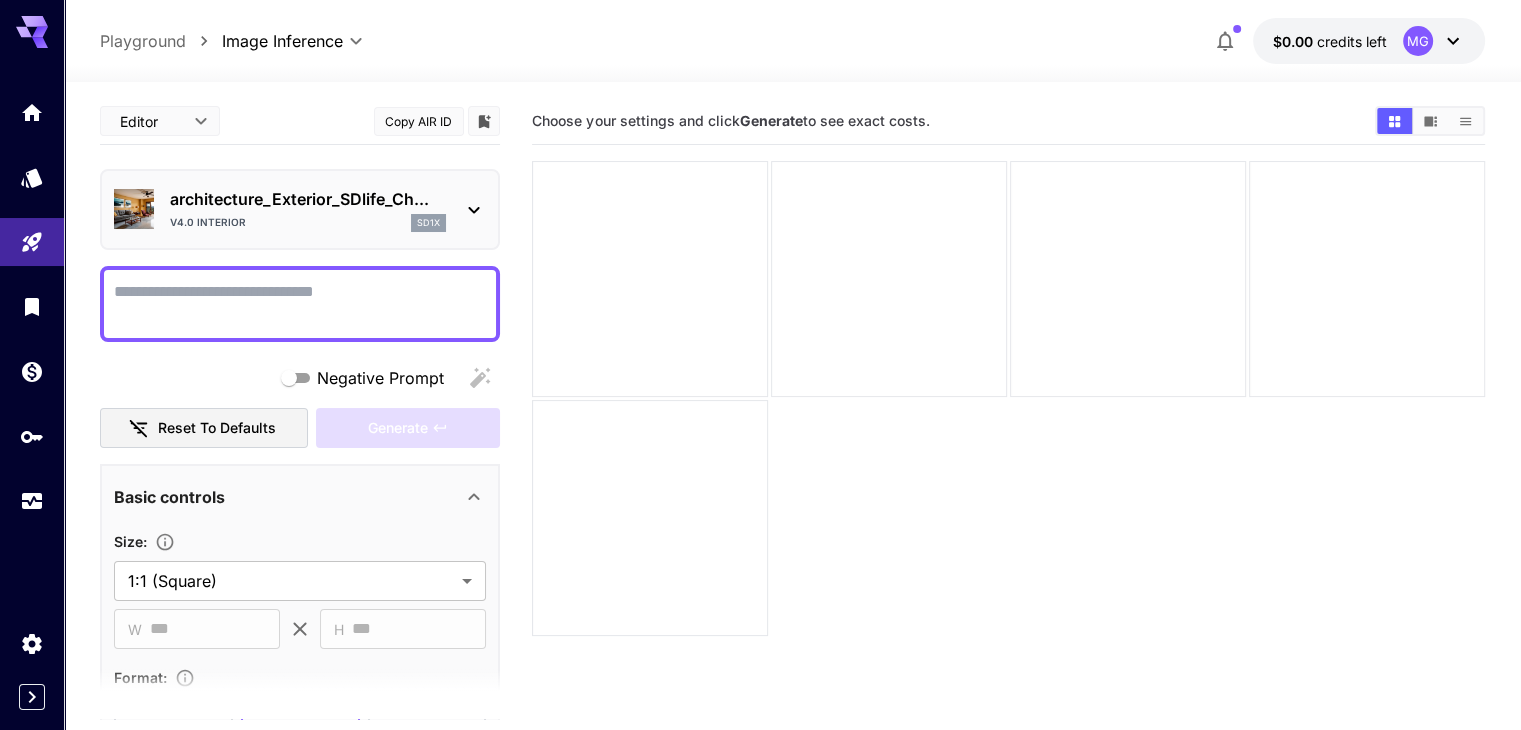 click on "Negative Prompt" at bounding box center [300, 304] 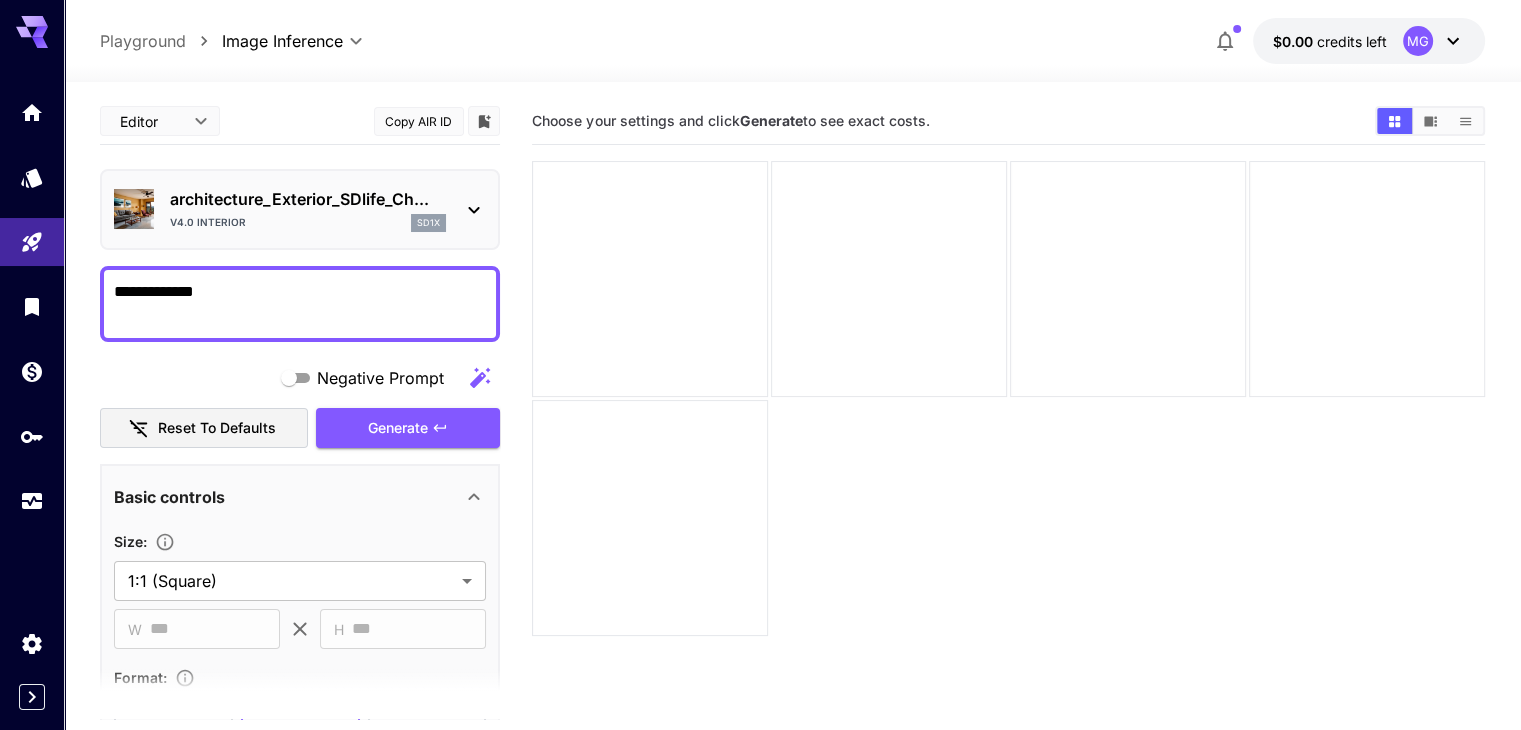 type on "**********" 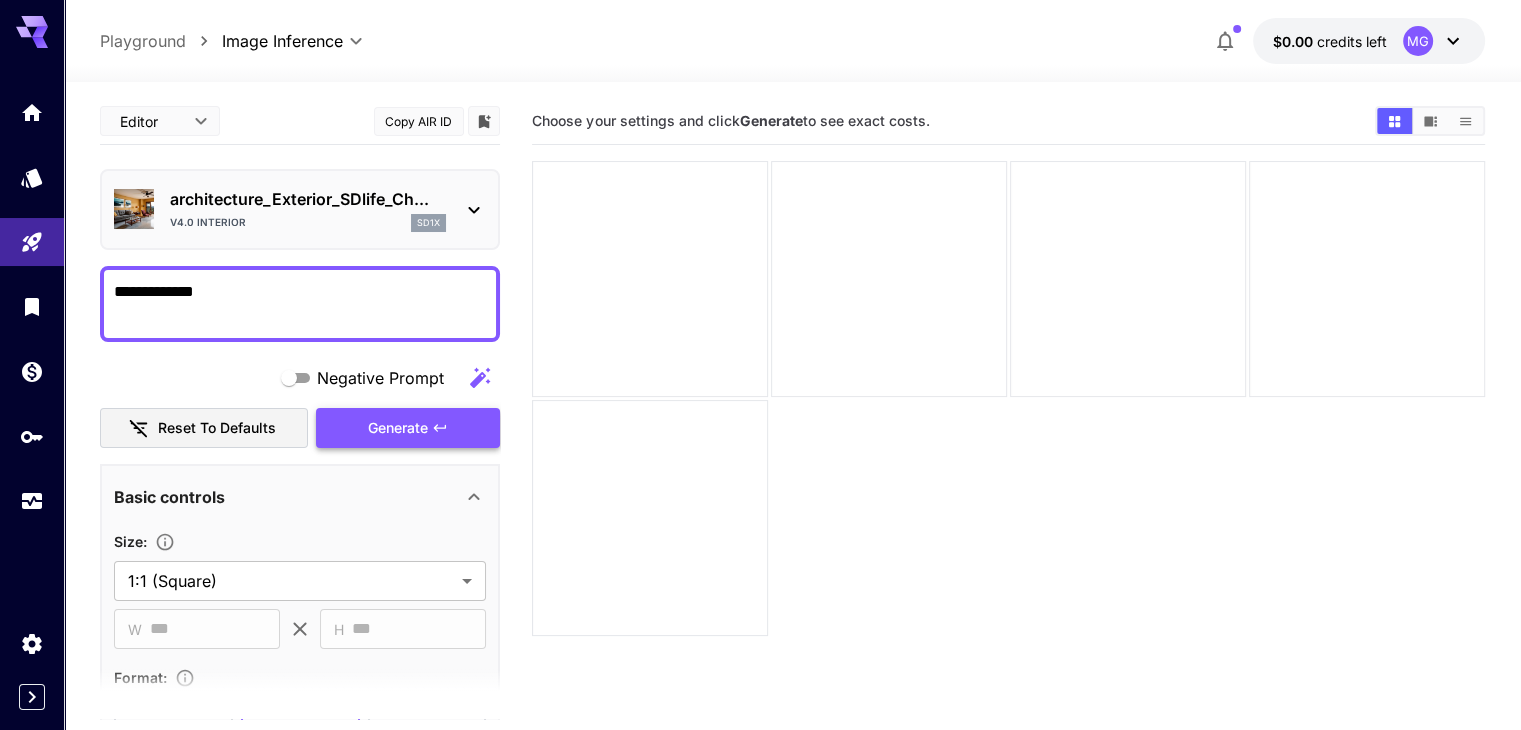 click on "Generate" at bounding box center [408, 428] 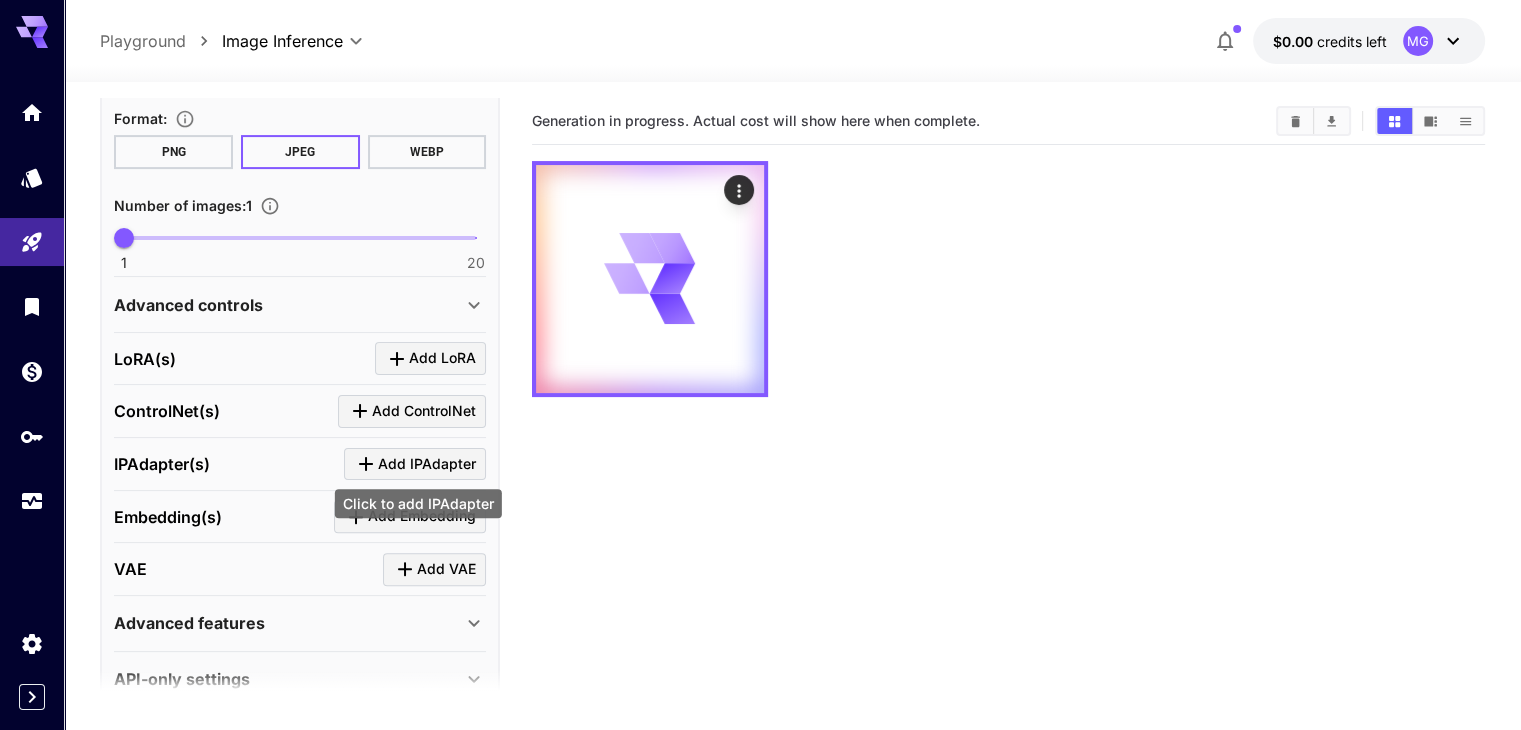 scroll, scrollTop: 592, scrollLeft: 0, axis: vertical 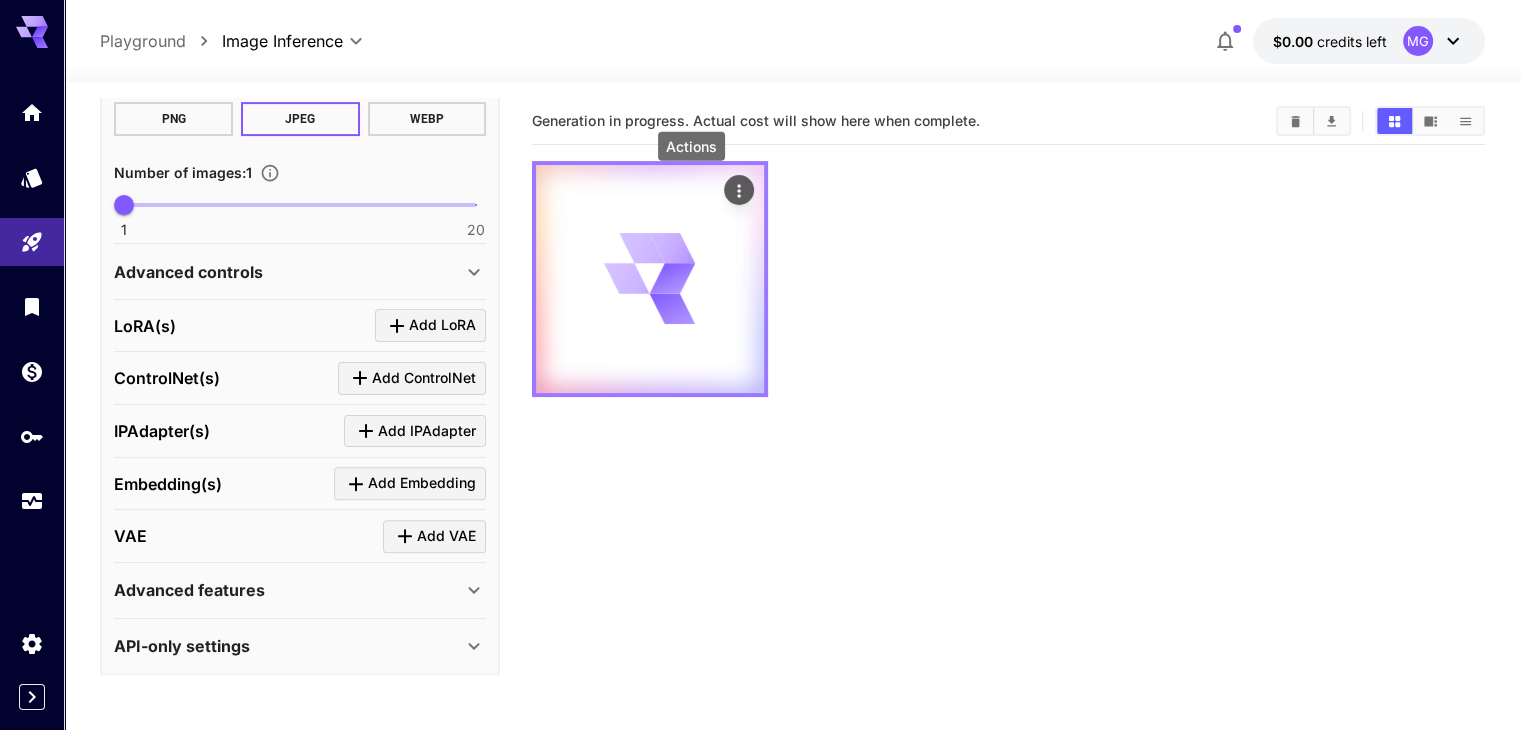 click 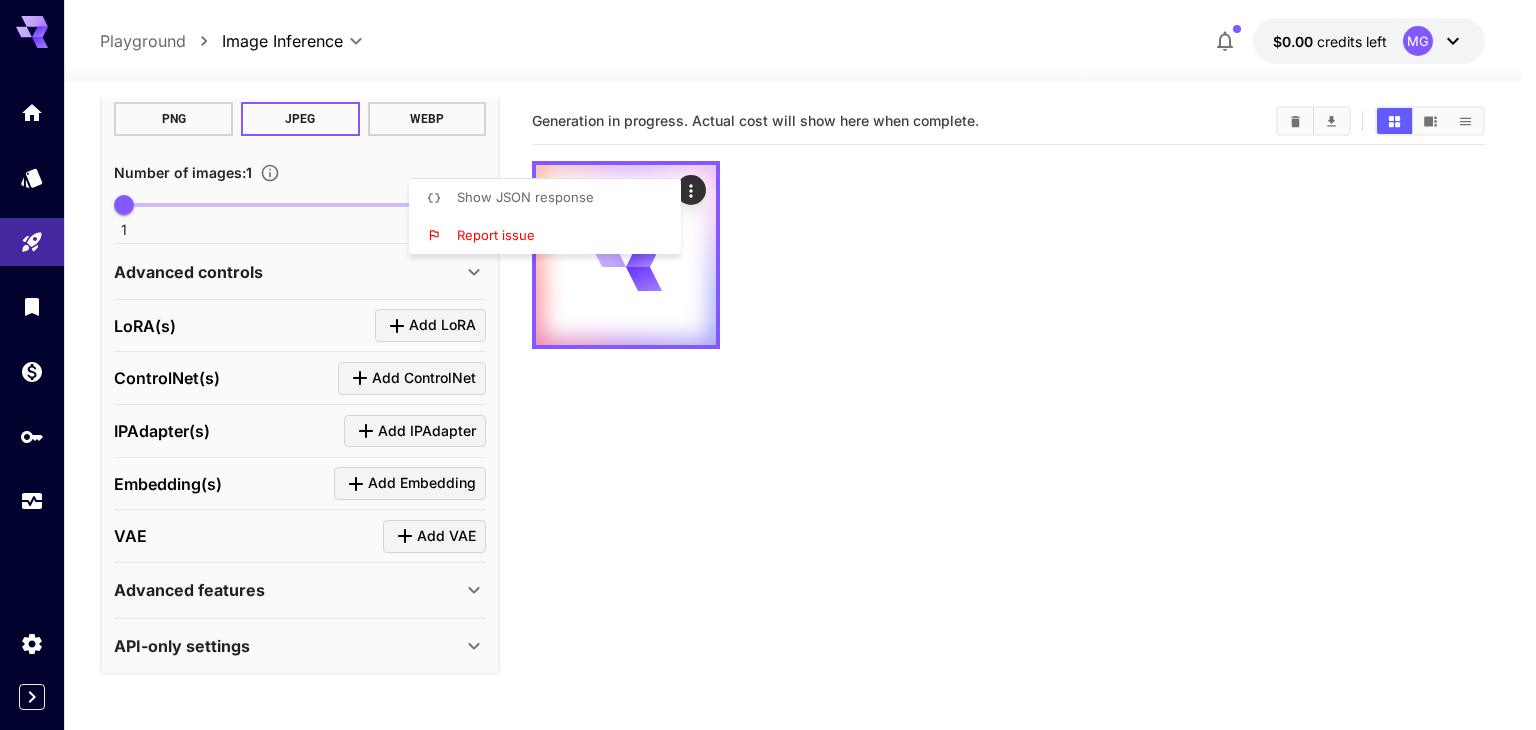 click at bounding box center (768, 365) 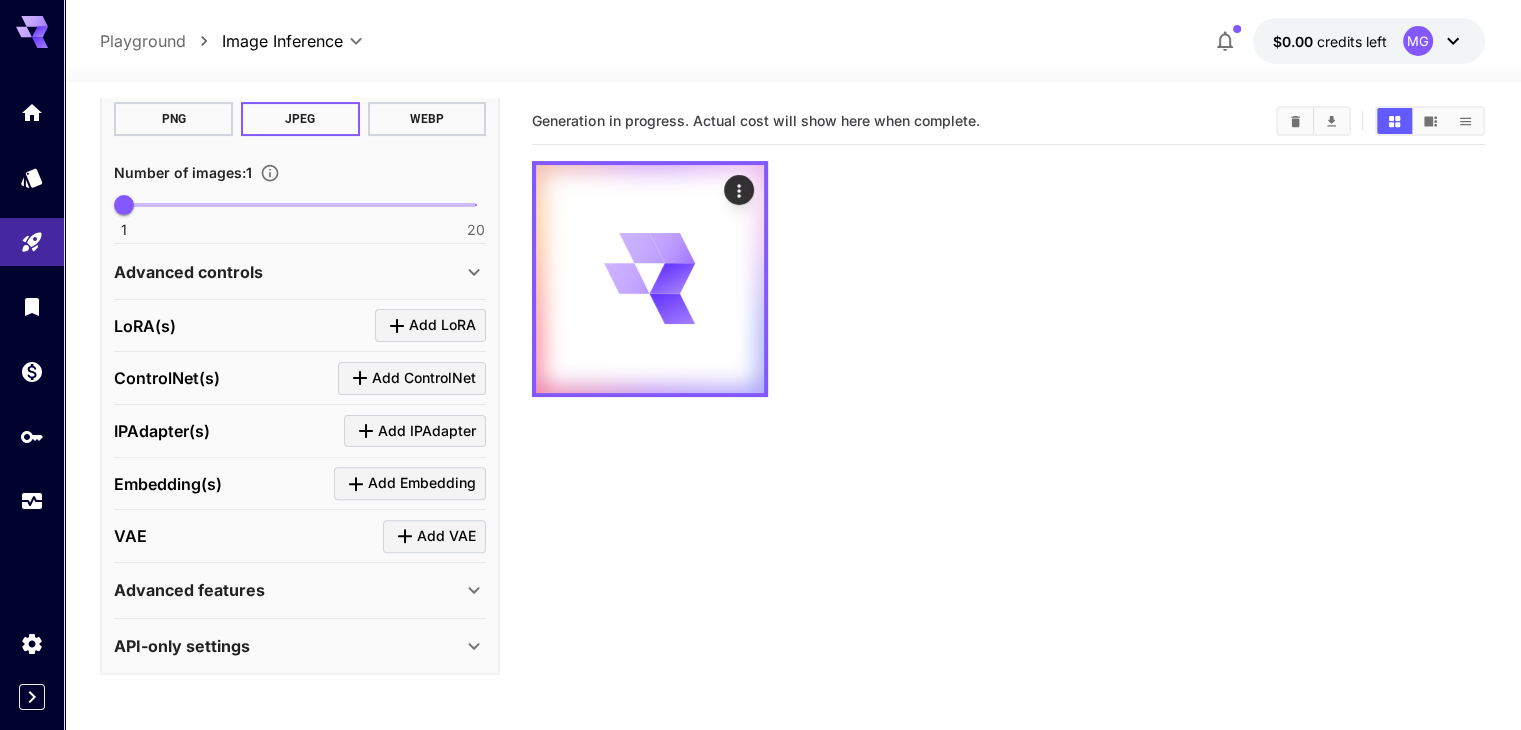 click 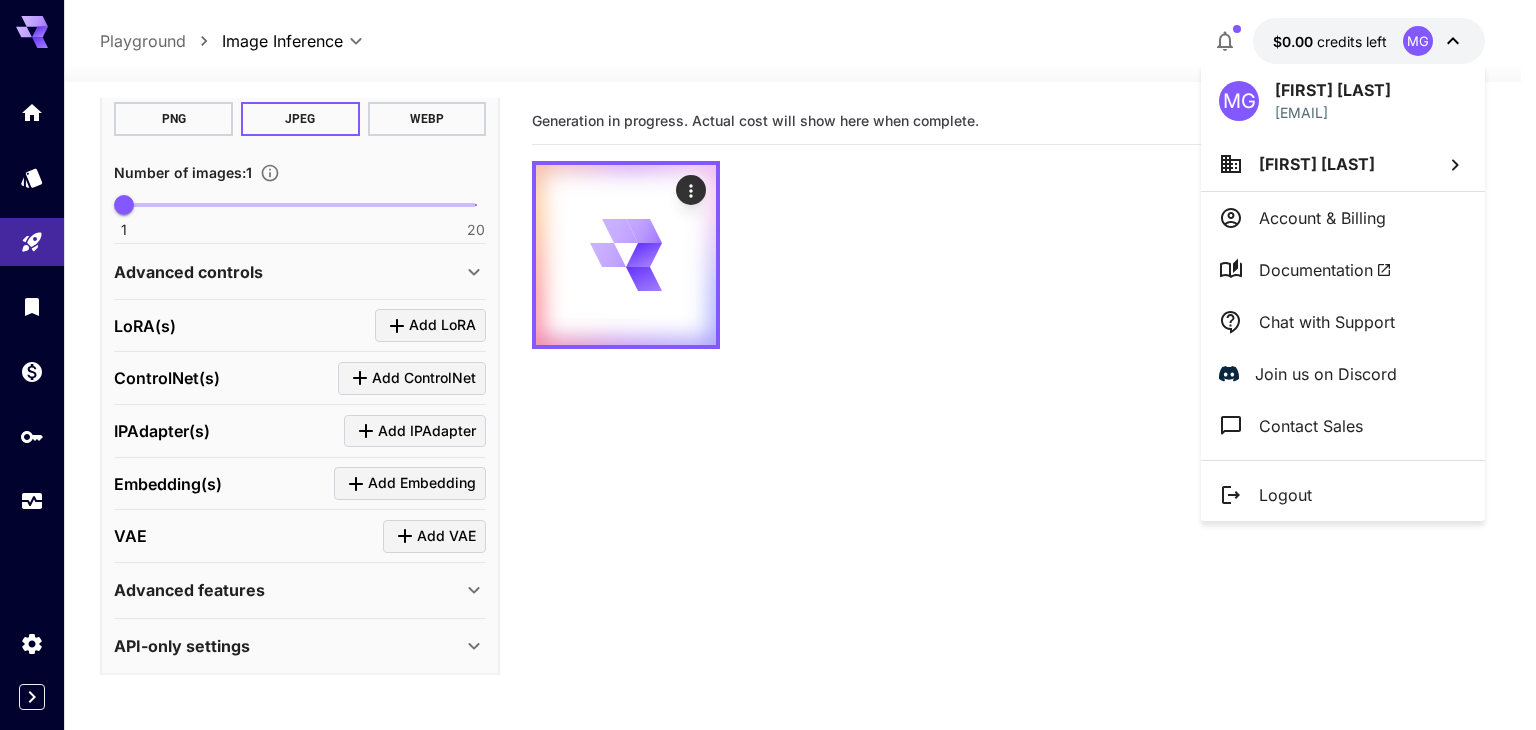 click at bounding box center [768, 365] 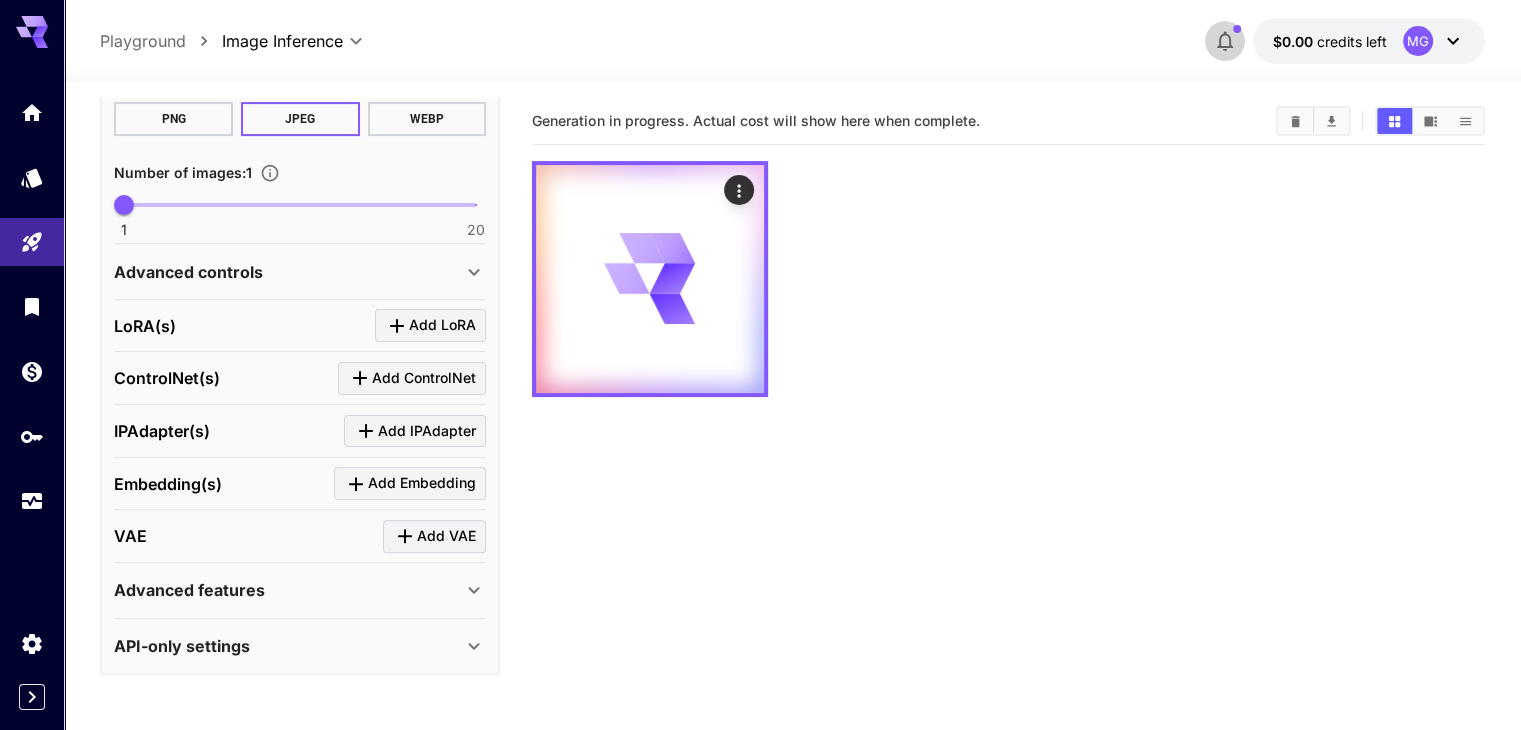 click 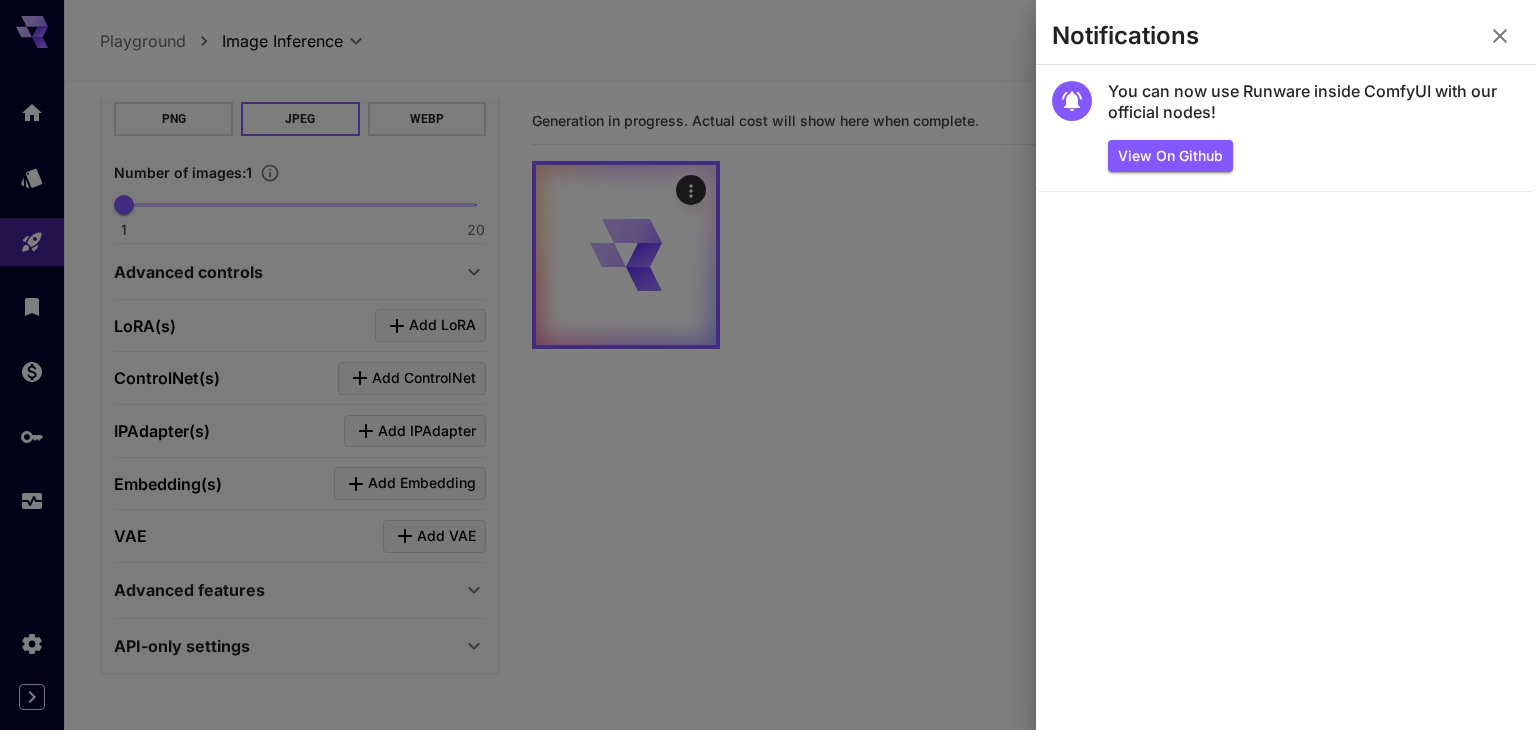 click 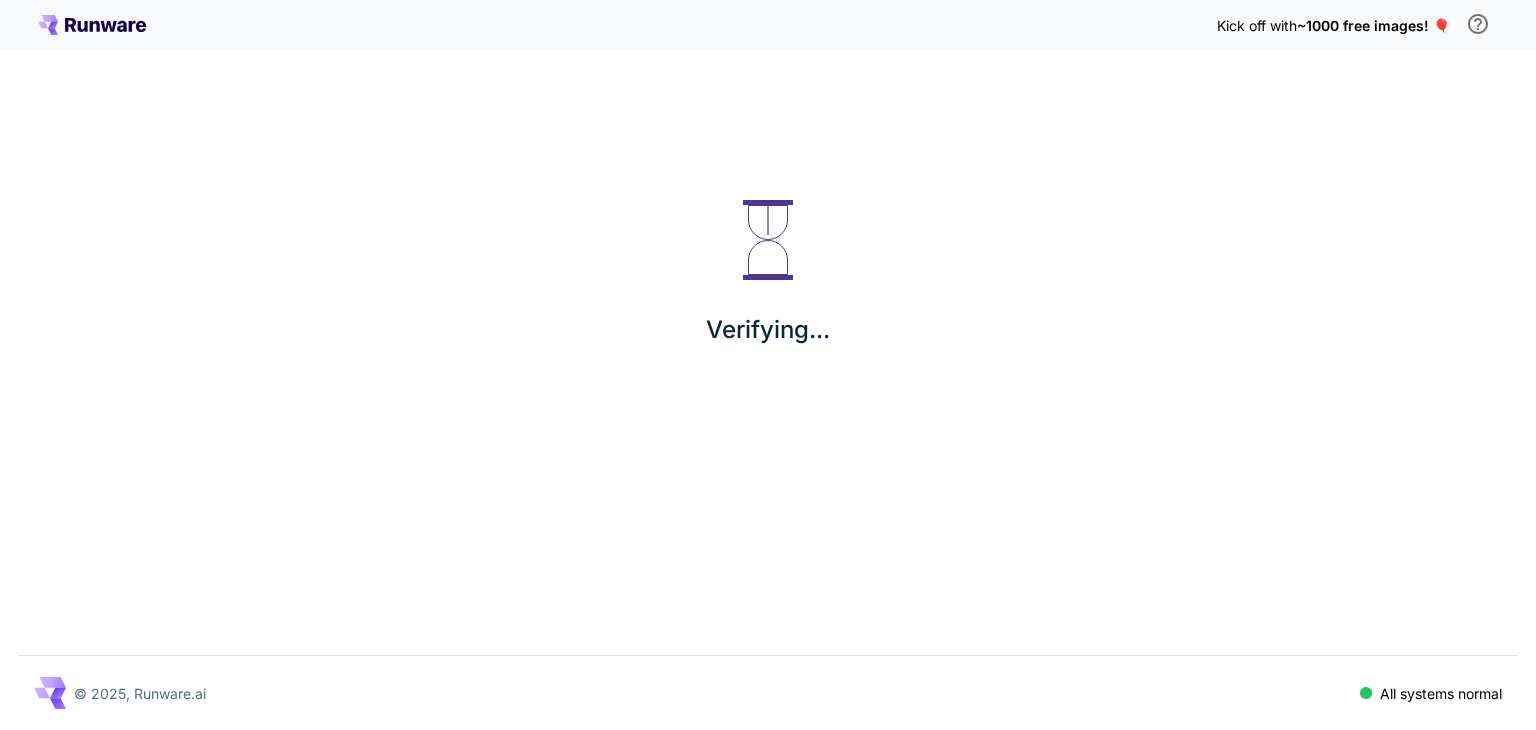scroll, scrollTop: 0, scrollLeft: 0, axis: both 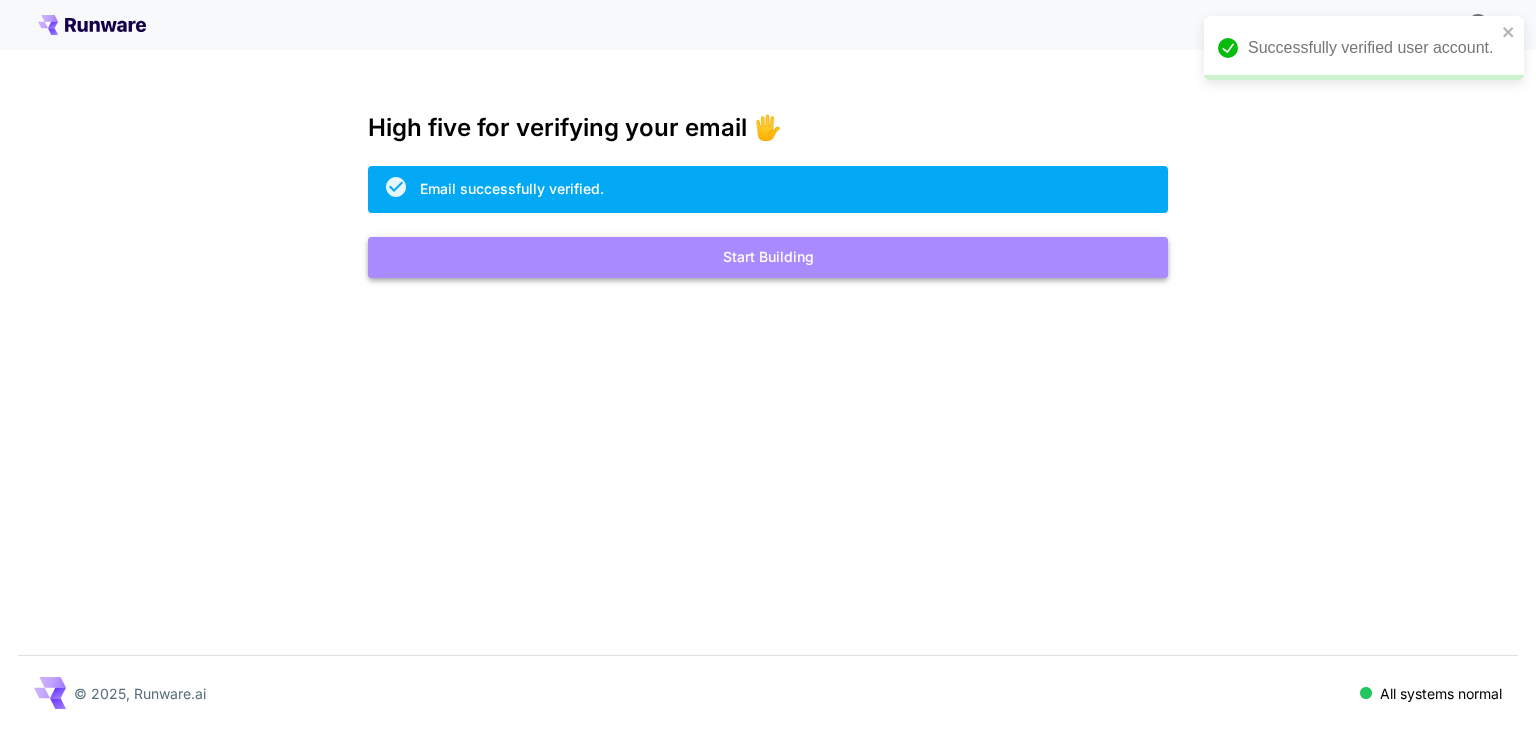 click on "Start Building" at bounding box center (768, 257) 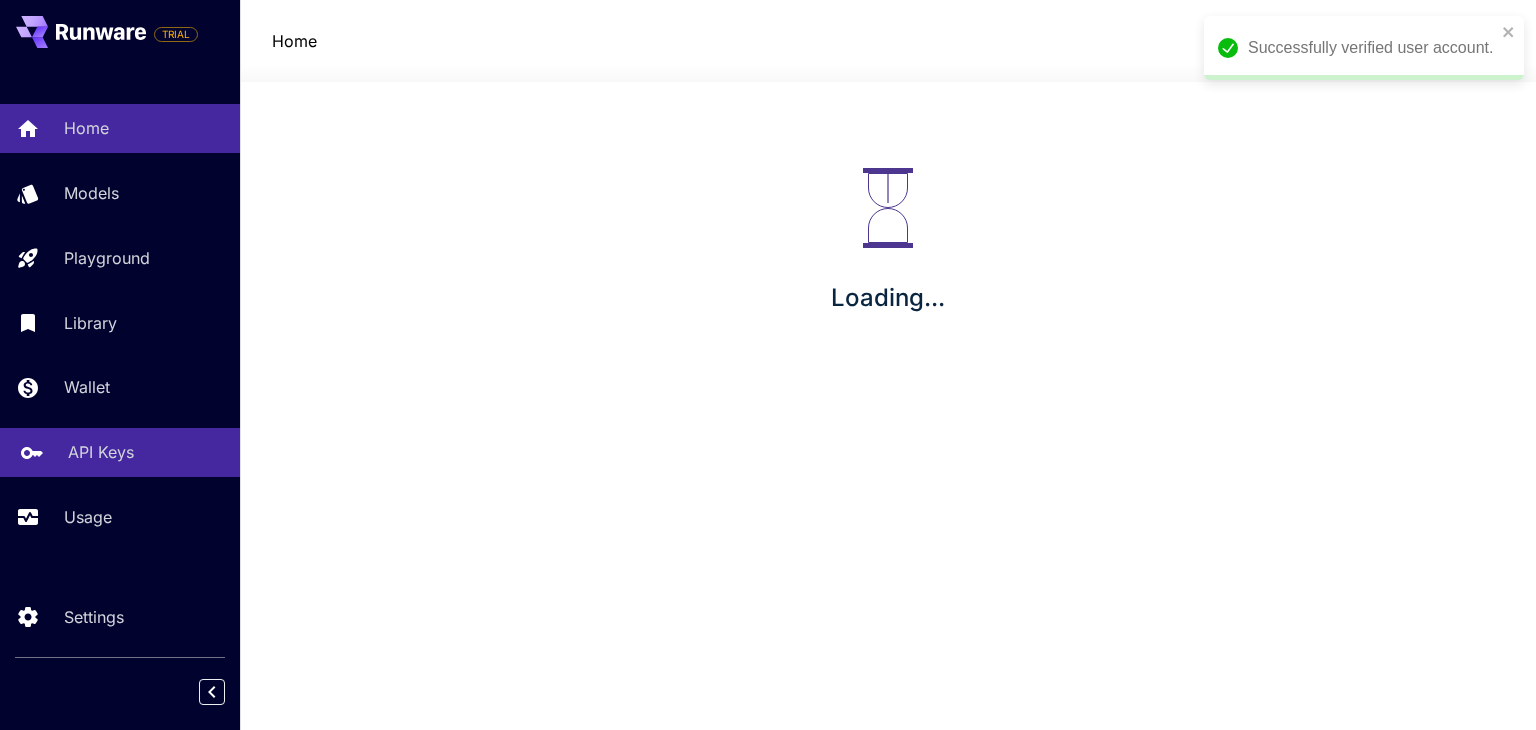 click on "API Keys" at bounding box center (101, 452) 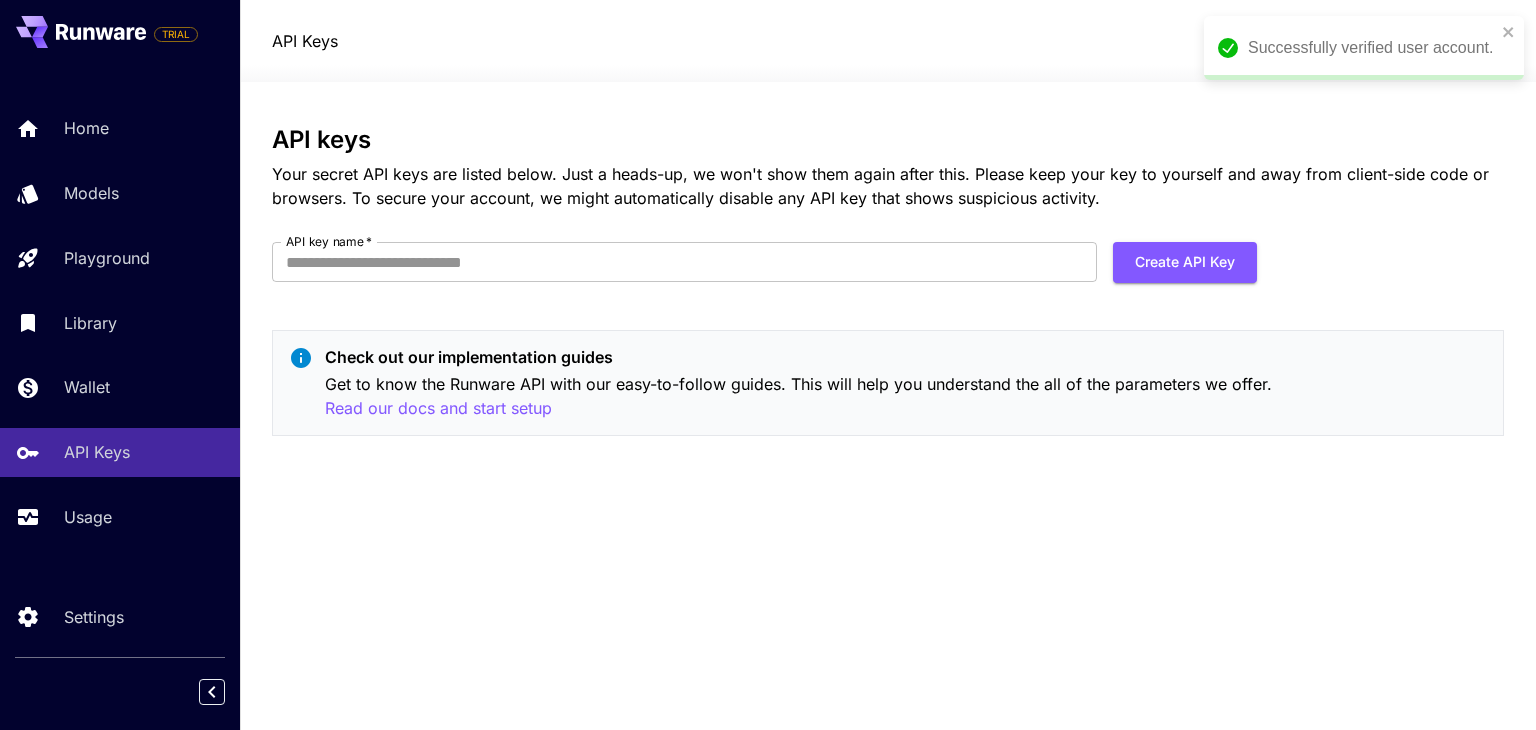 drag, startPoint x: 552, startPoint y: 301, endPoint x: 552, endPoint y: 283, distance: 18 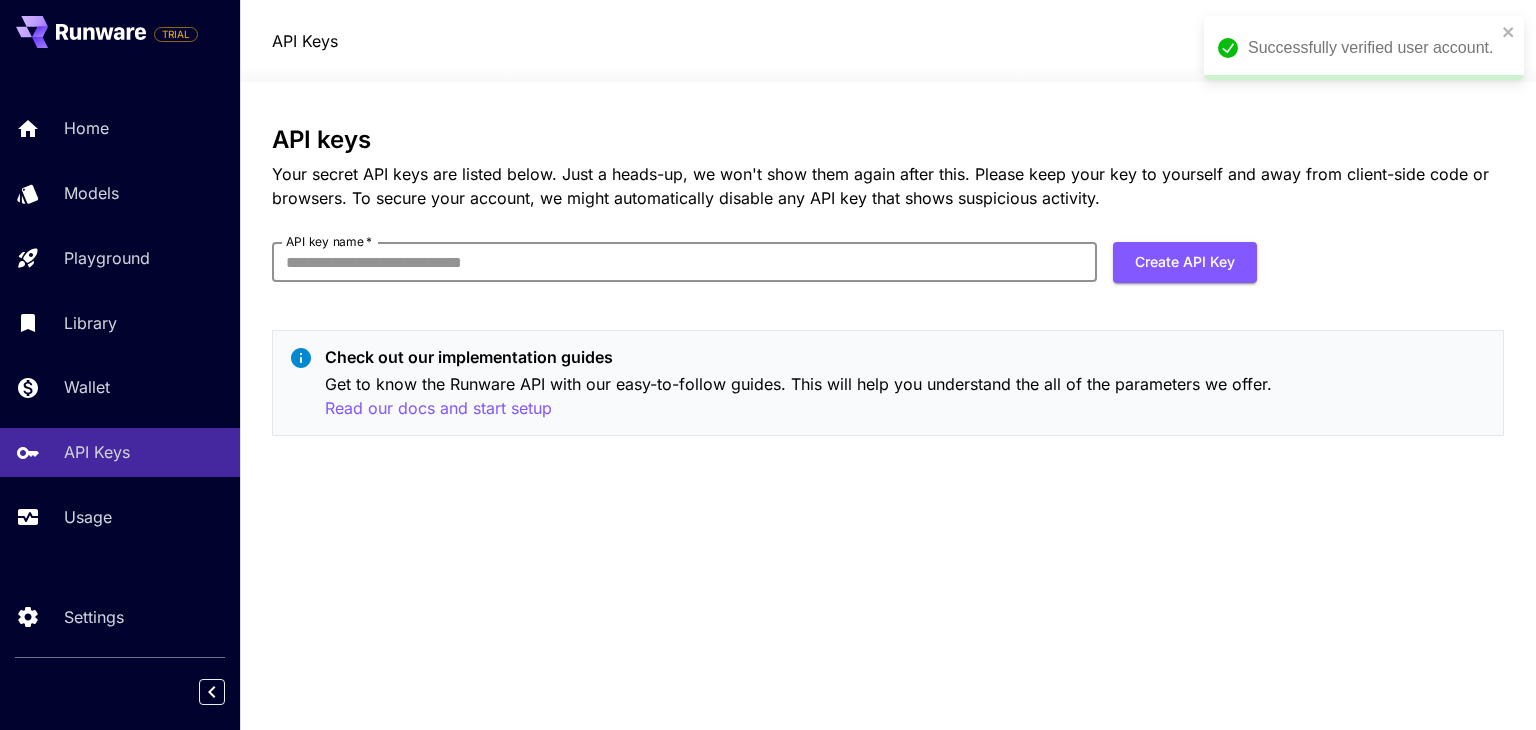 click on "API key name   *" at bounding box center (684, 262) 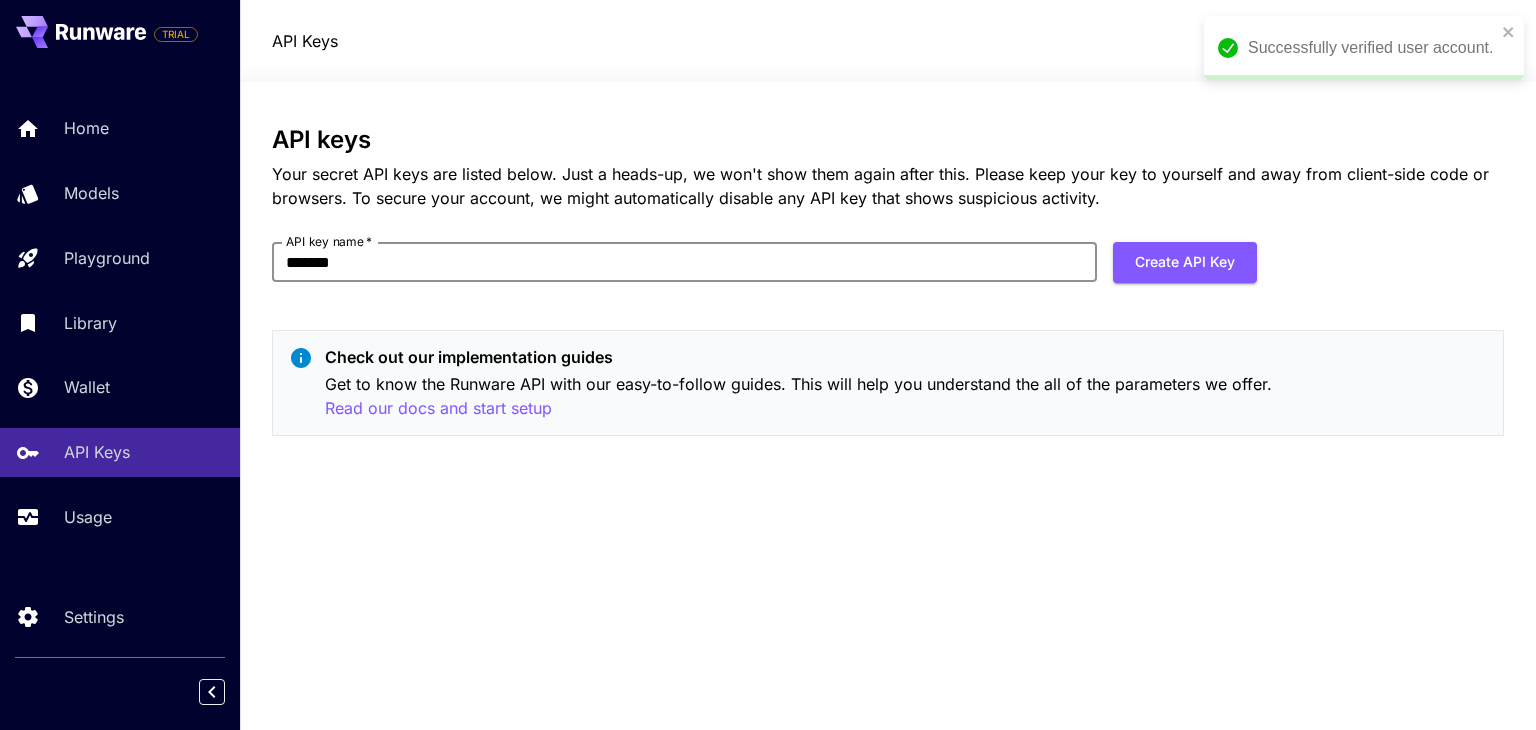 type on "*******" 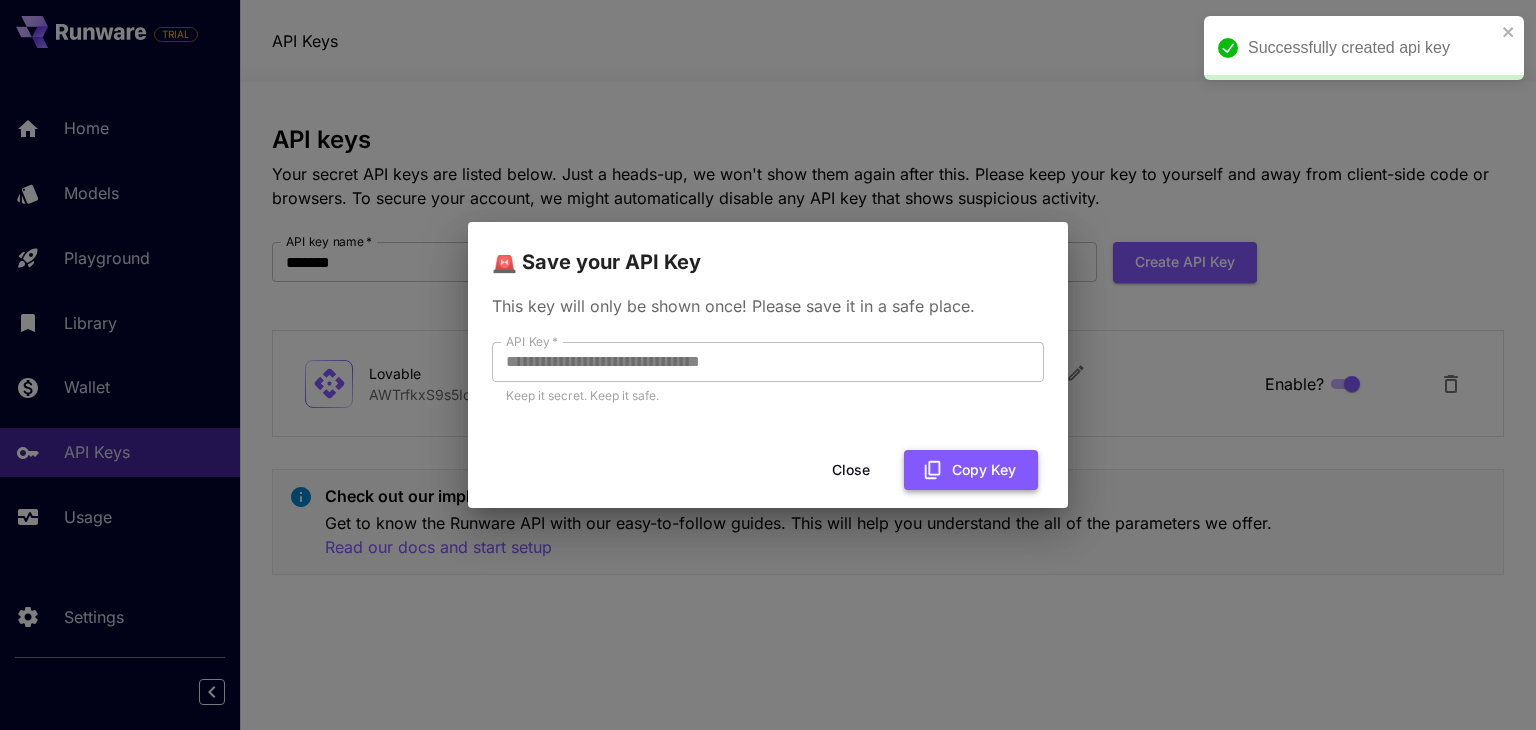 click on "Copy Key" at bounding box center [971, 470] 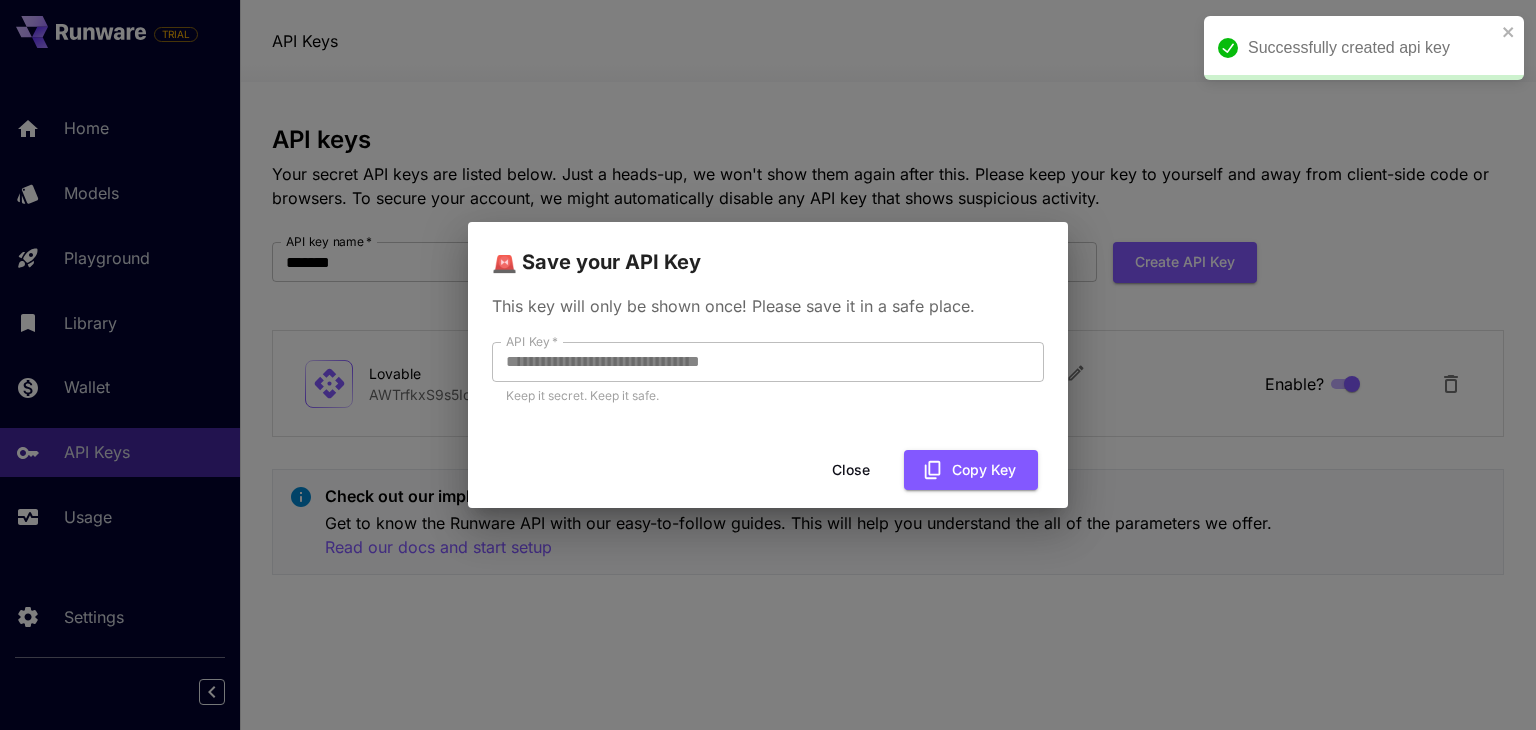 click on "Close" at bounding box center (851, 470) 